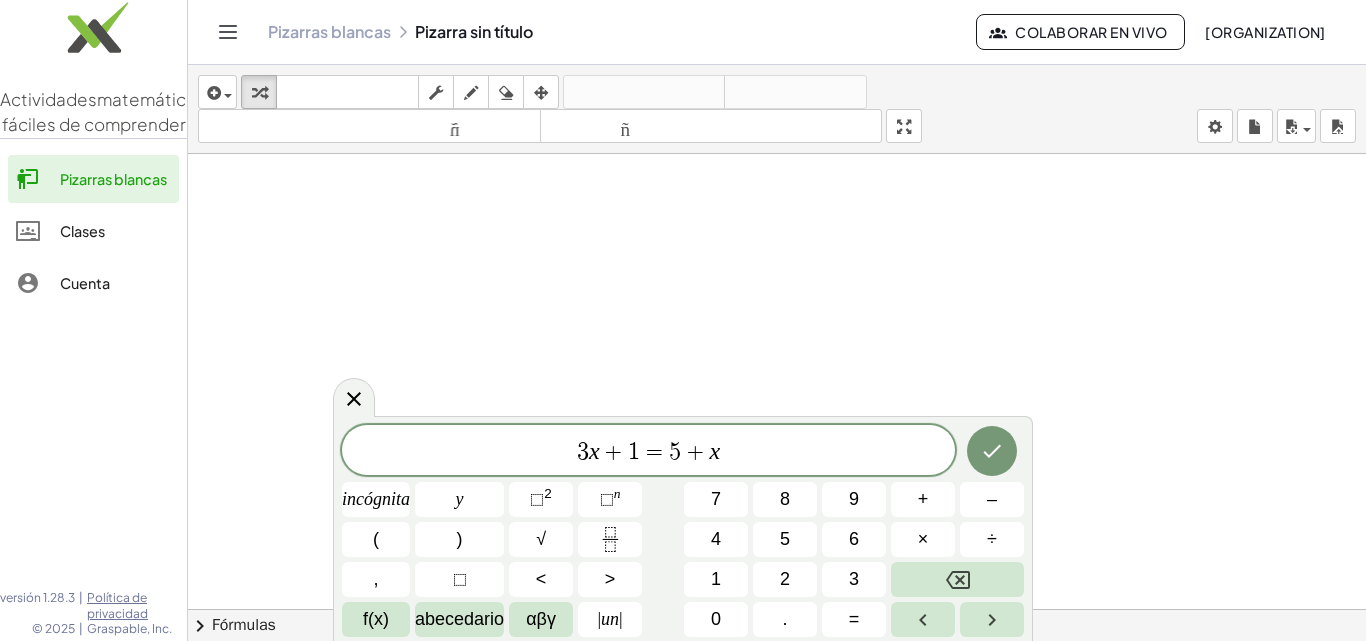 scroll, scrollTop: 0, scrollLeft: 0, axis: both 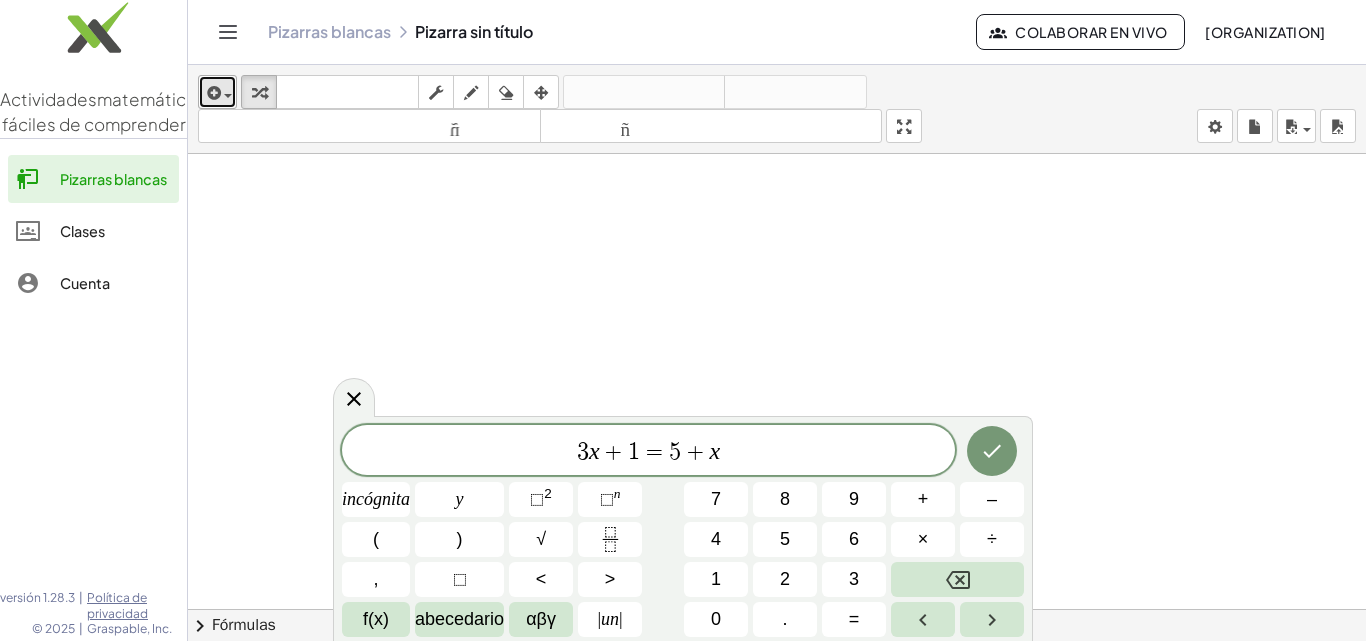 click at bounding box center (212, 93) 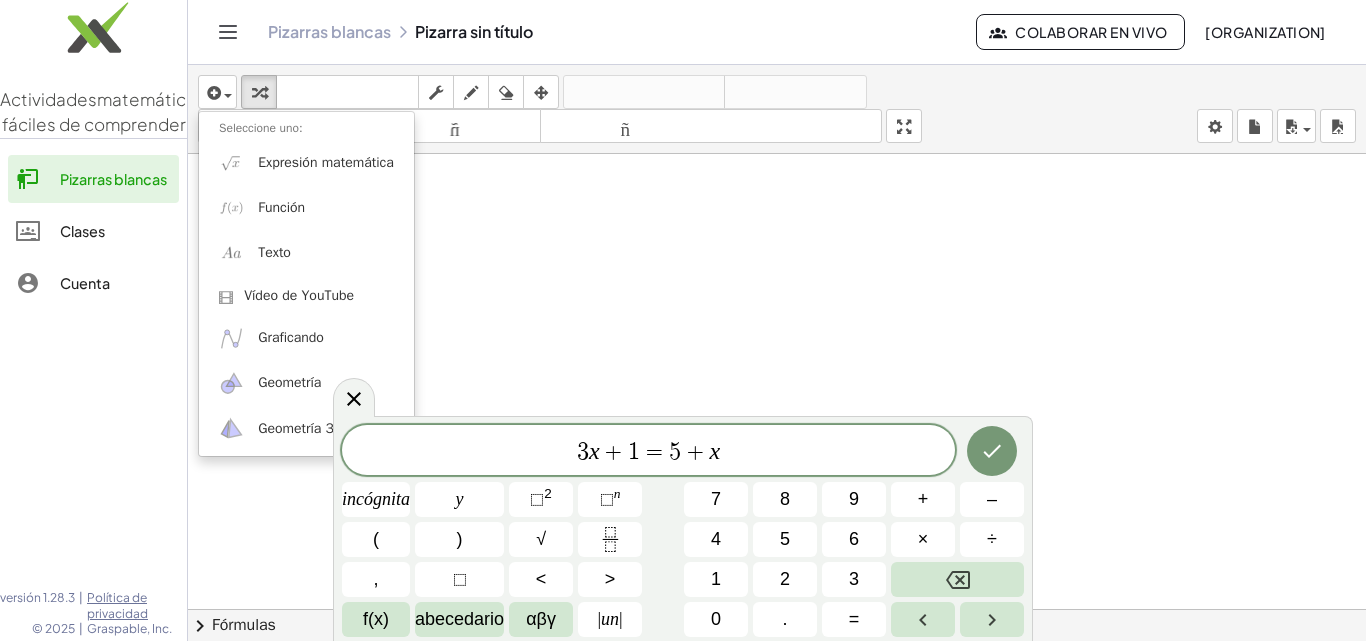 click on "3 x + 1 = 5 + x" at bounding box center (648, 452) 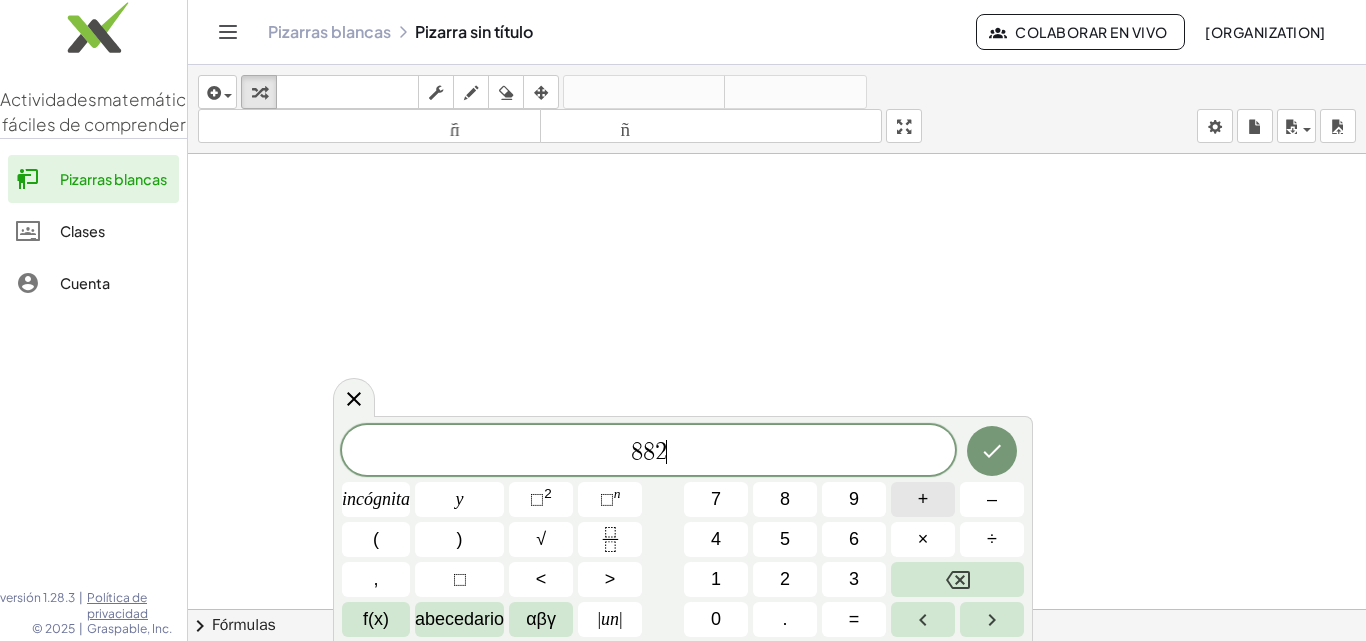 click on "+" at bounding box center [923, 499] 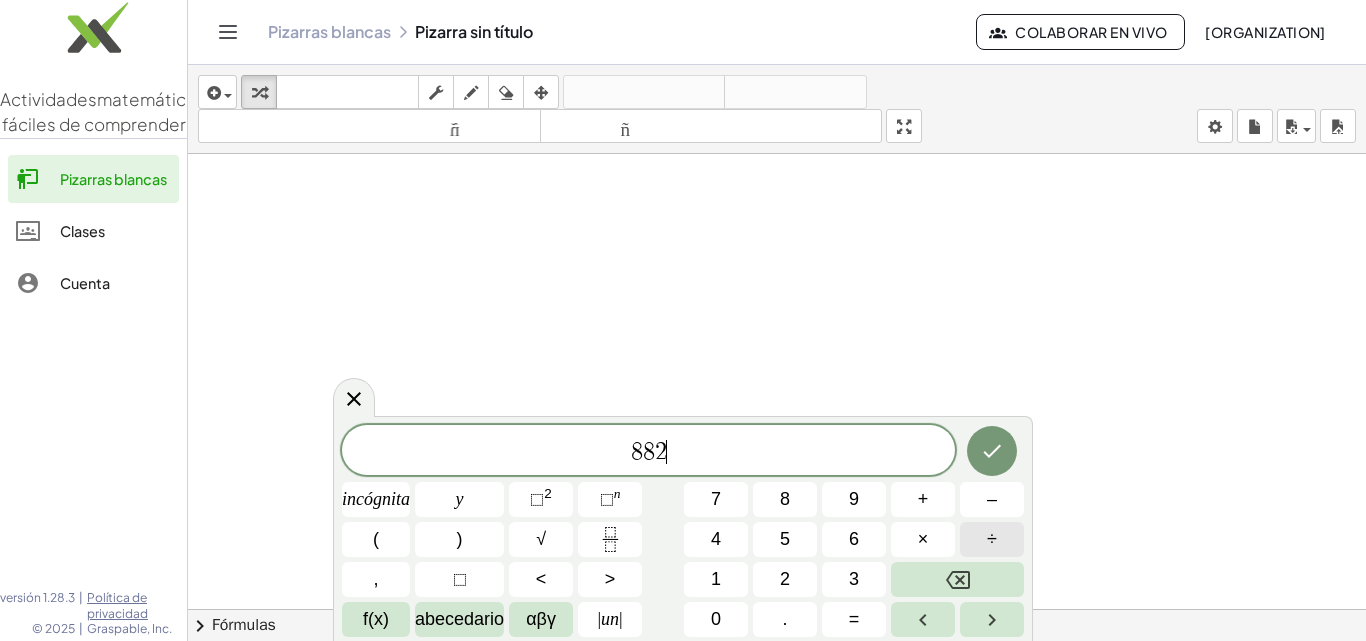 click on "÷" at bounding box center [992, 539] 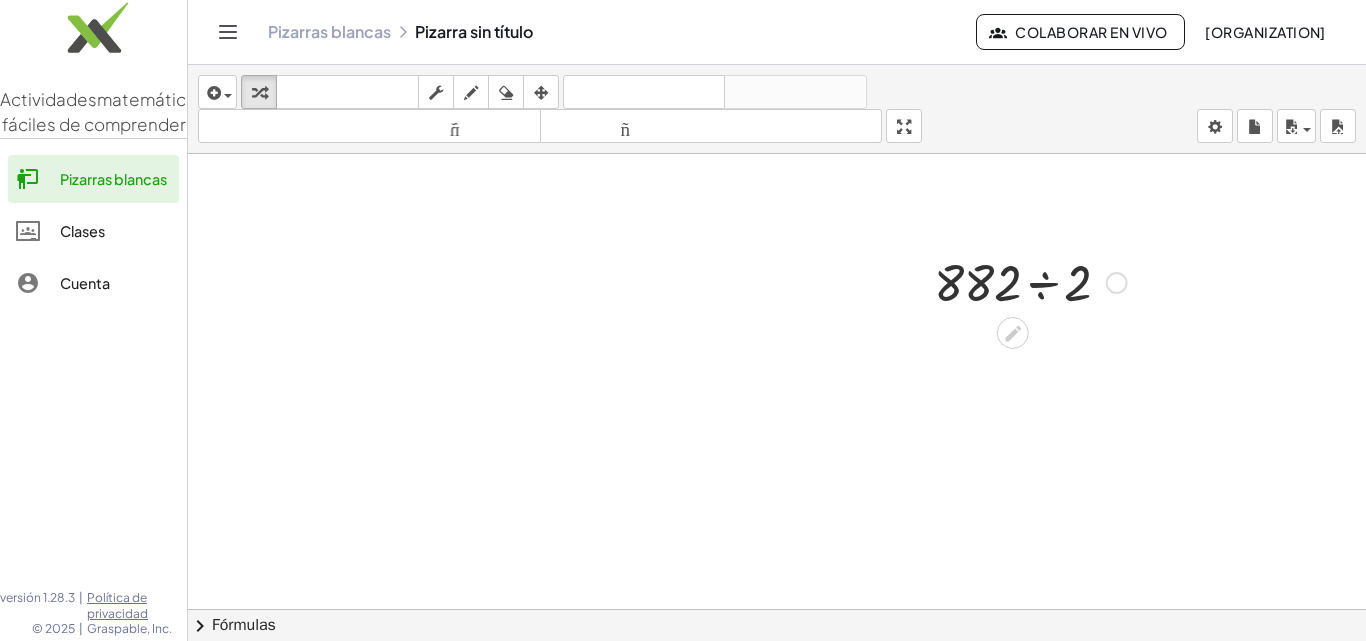 click at bounding box center [1030, 281] 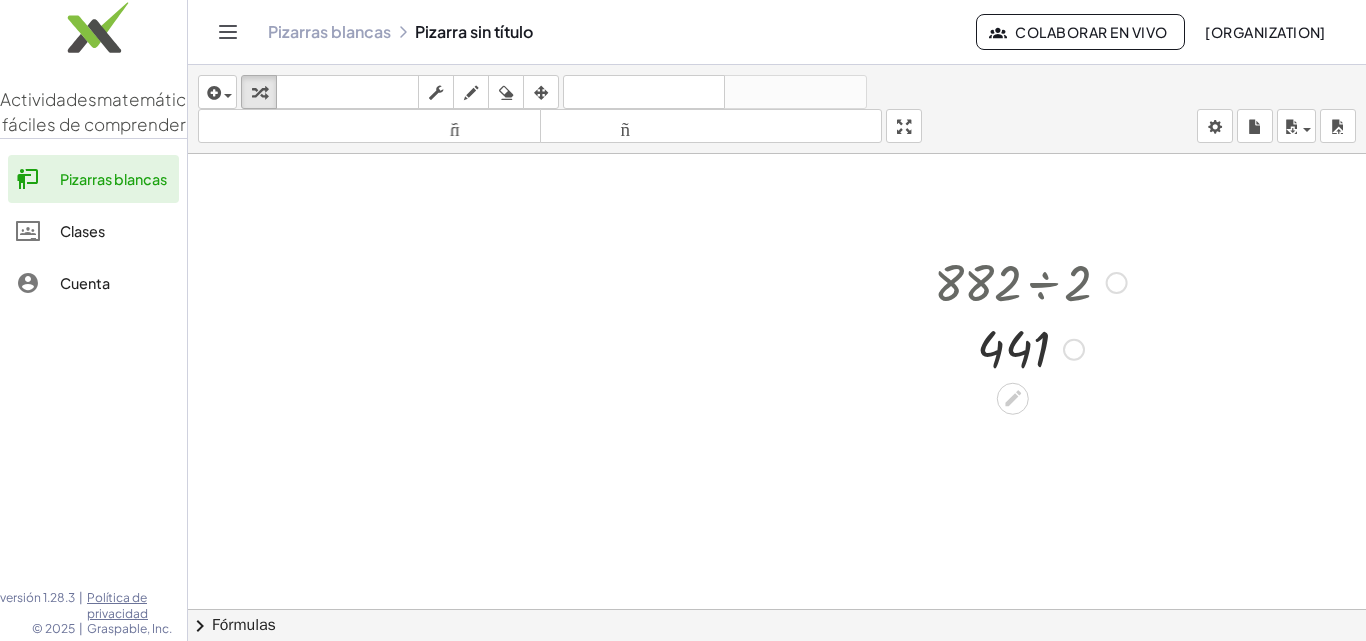 click at bounding box center (1030, 348) 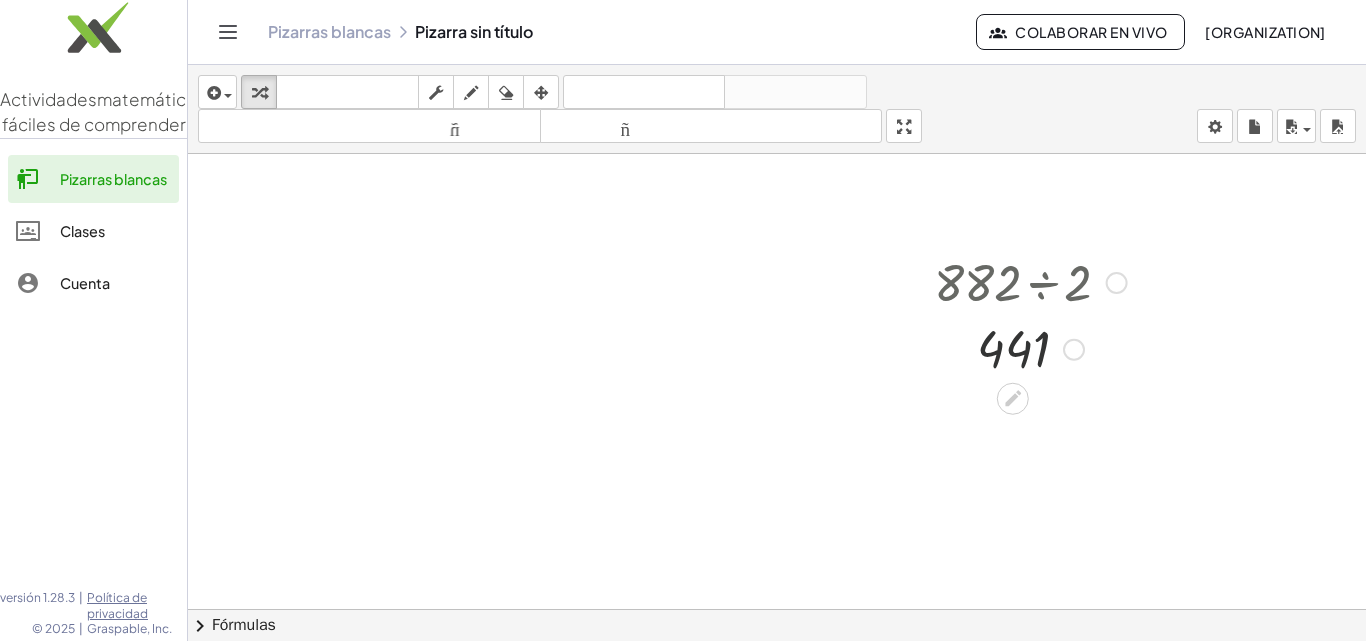 click at bounding box center [1030, 348] 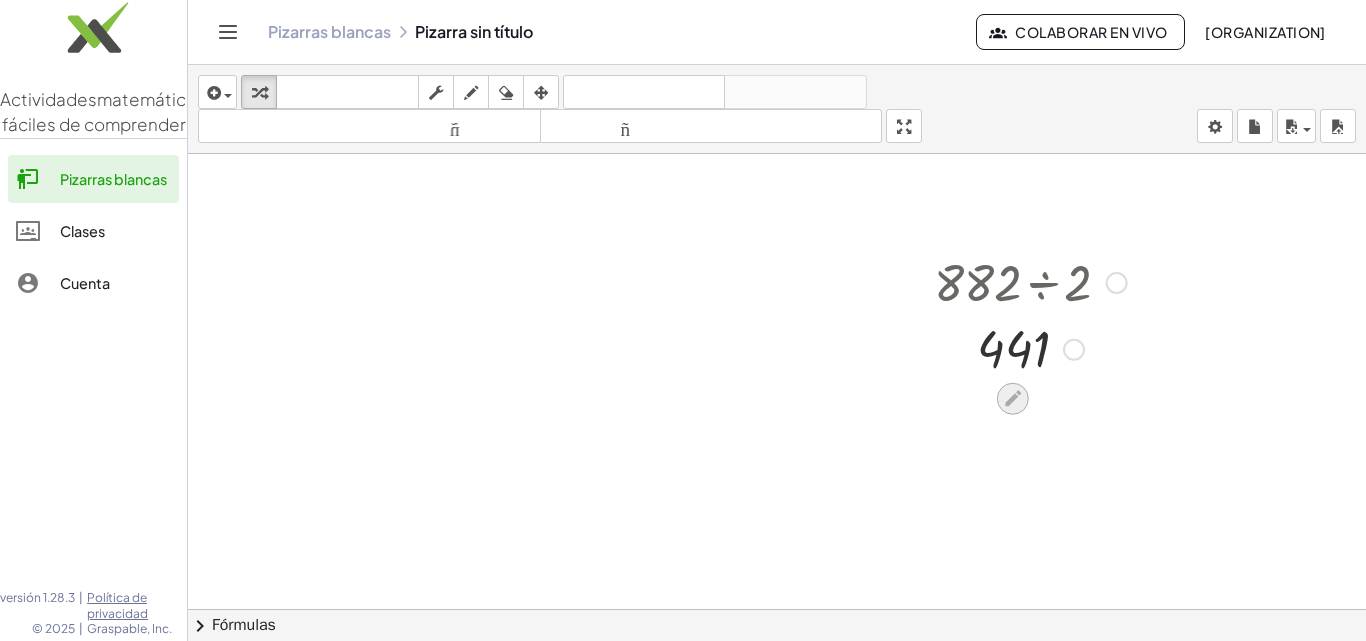 click 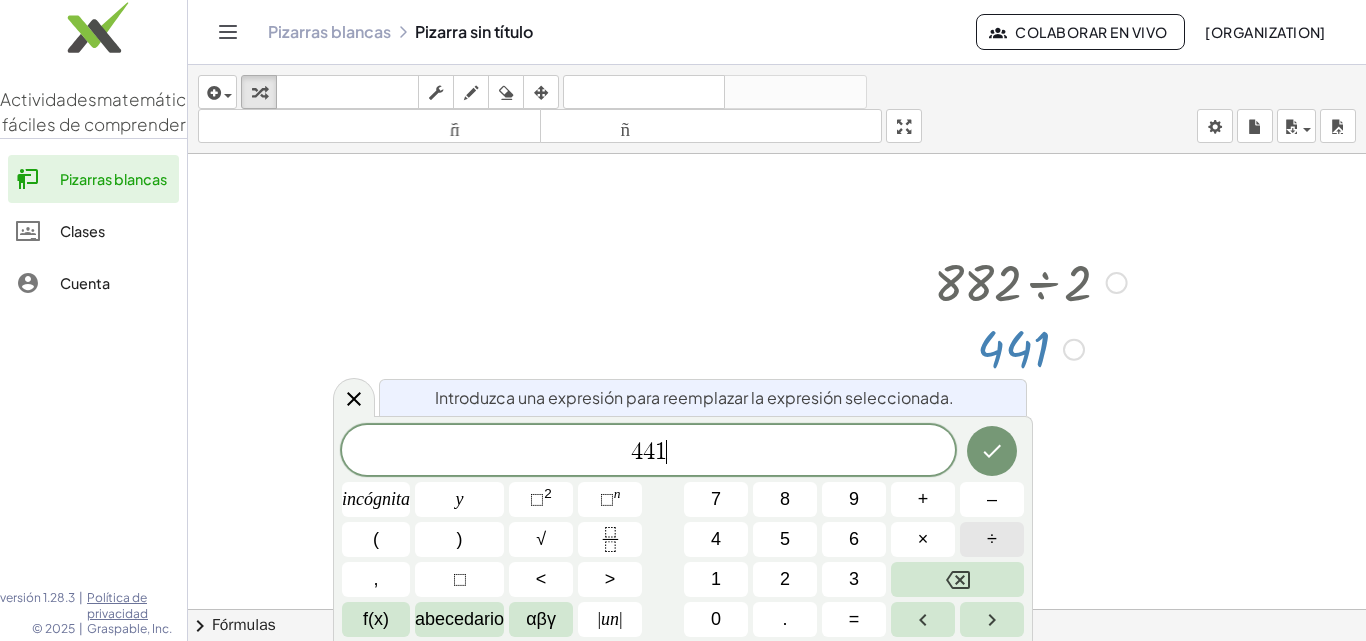 click on "÷" at bounding box center (992, 539) 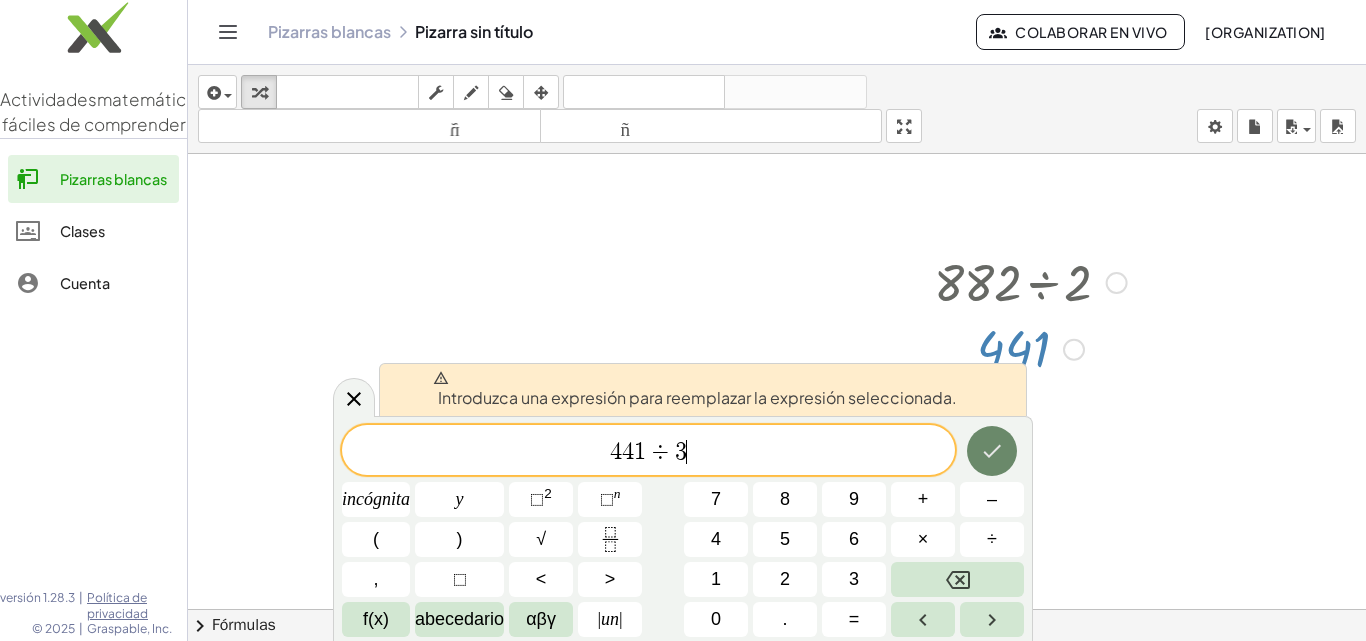 click 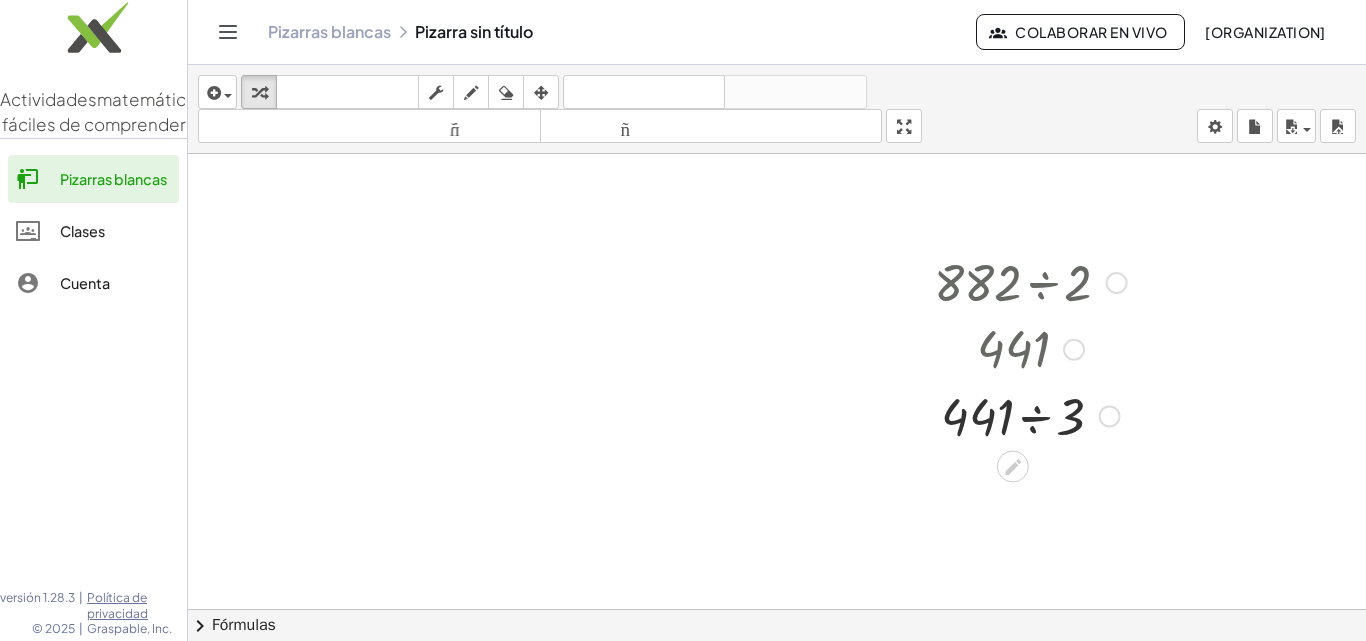 click at bounding box center [1030, 415] 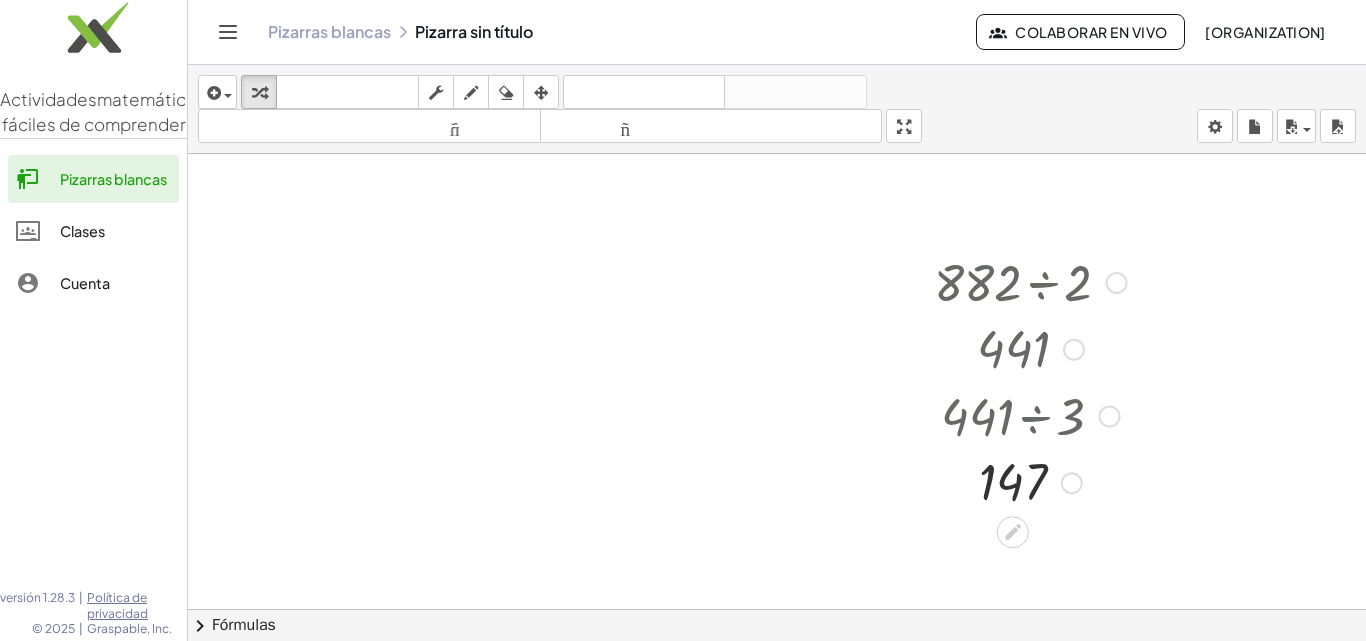click at bounding box center (1013, 532) 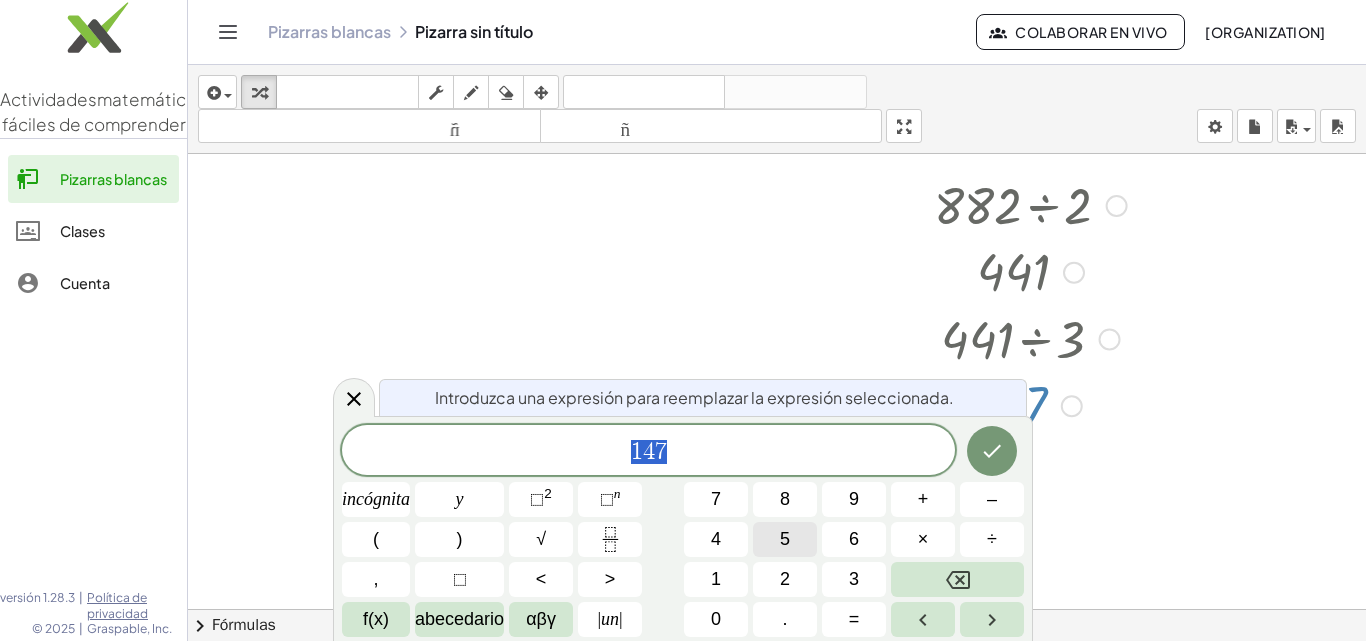 scroll, scrollTop: 78, scrollLeft: 0, axis: vertical 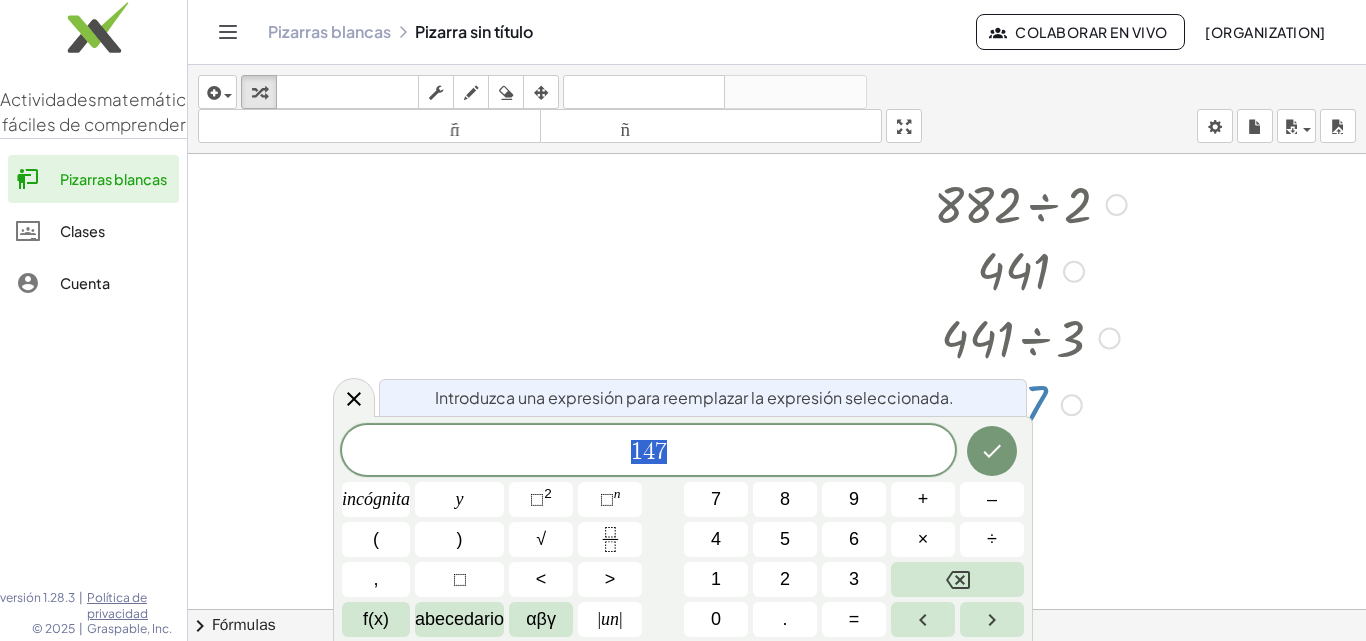 click on "1 4 7" at bounding box center [648, 452] 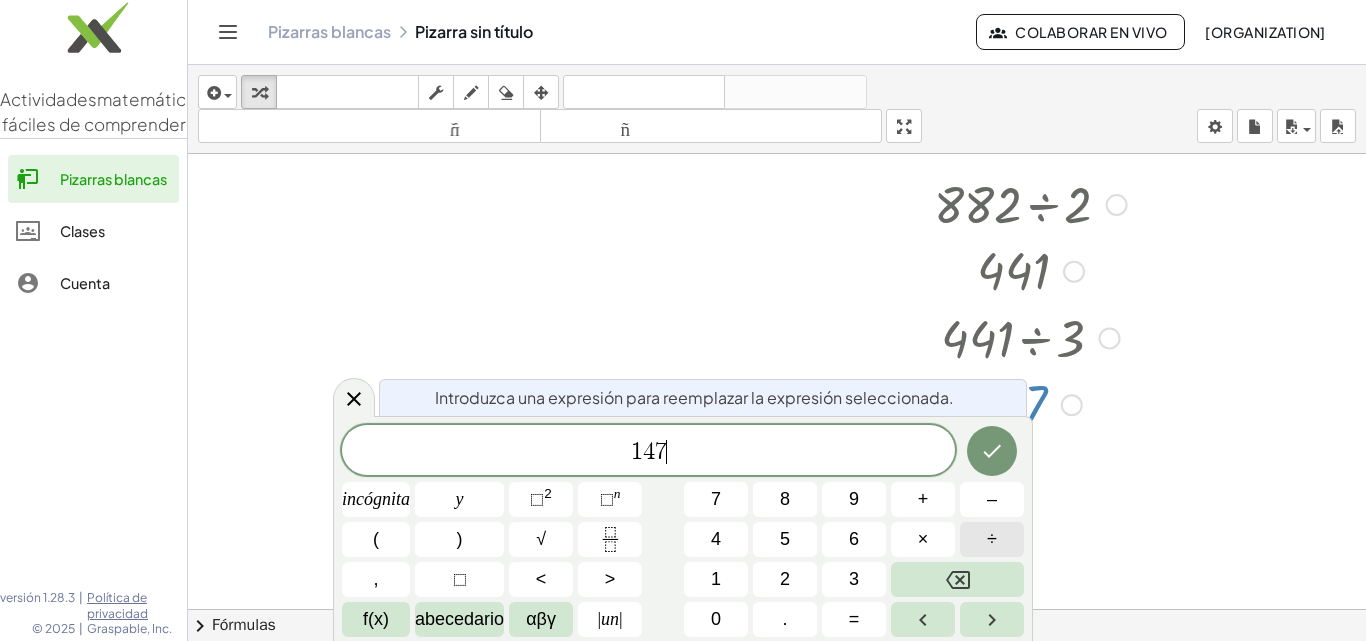 click on "÷" at bounding box center [992, 539] 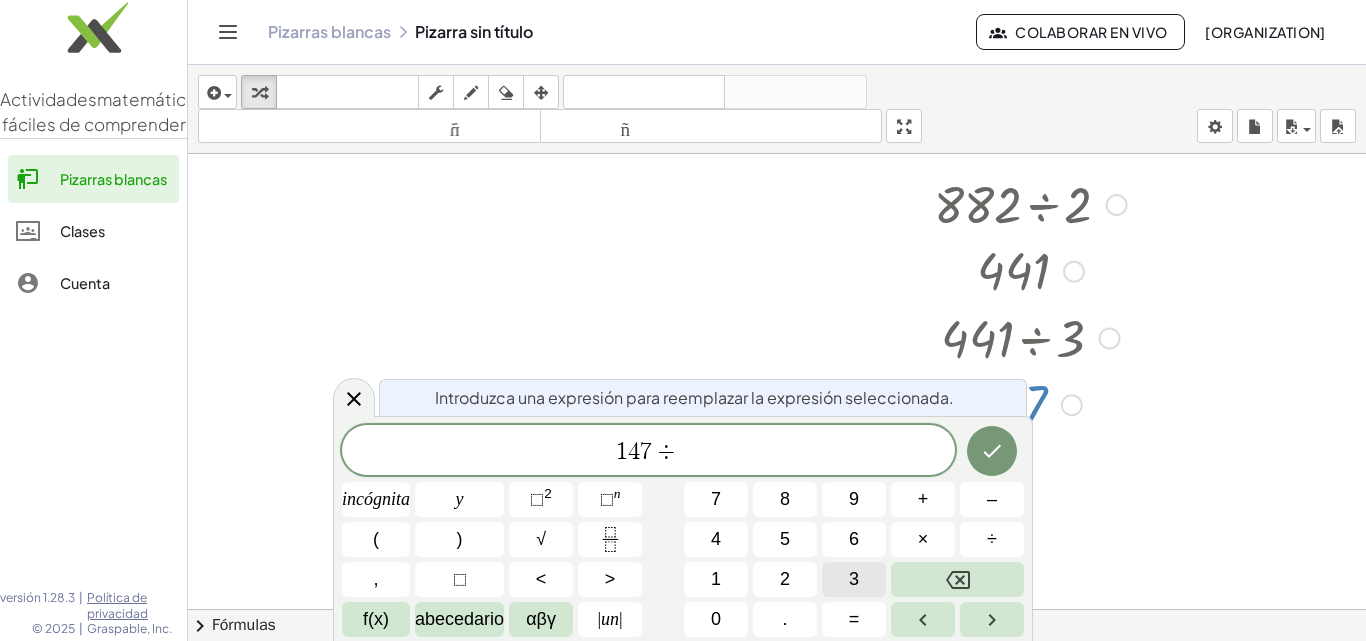 click on "3" at bounding box center (854, 579) 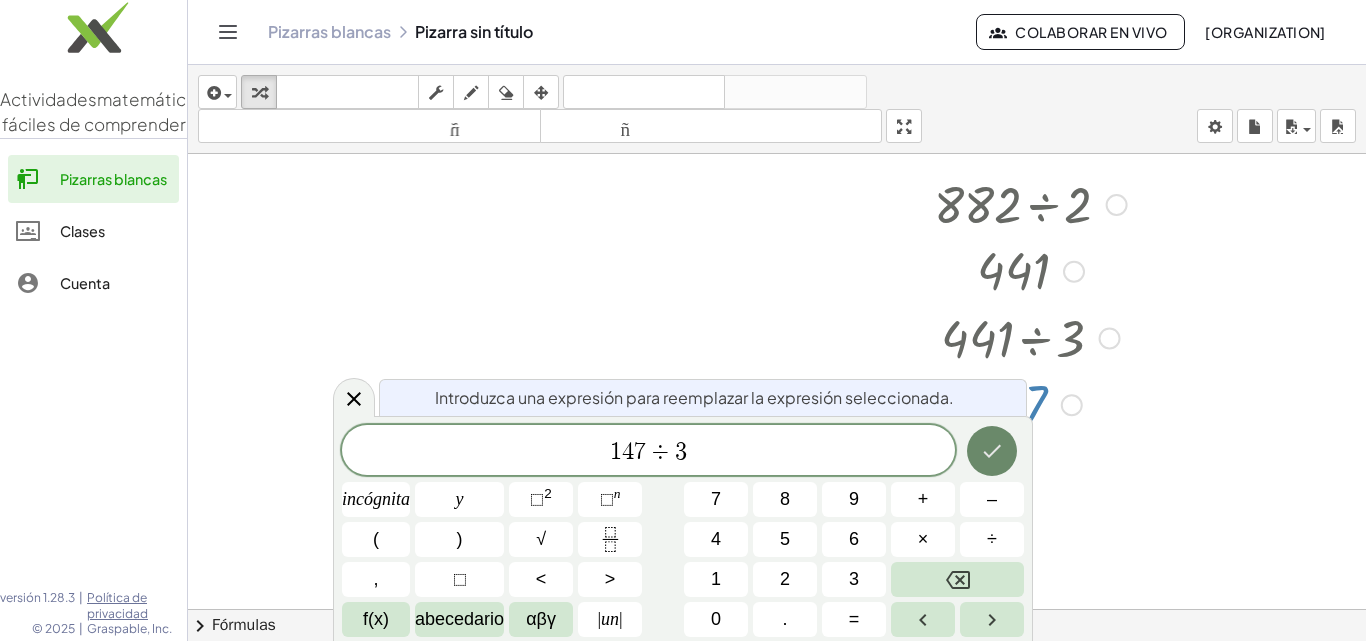 click at bounding box center [992, 451] 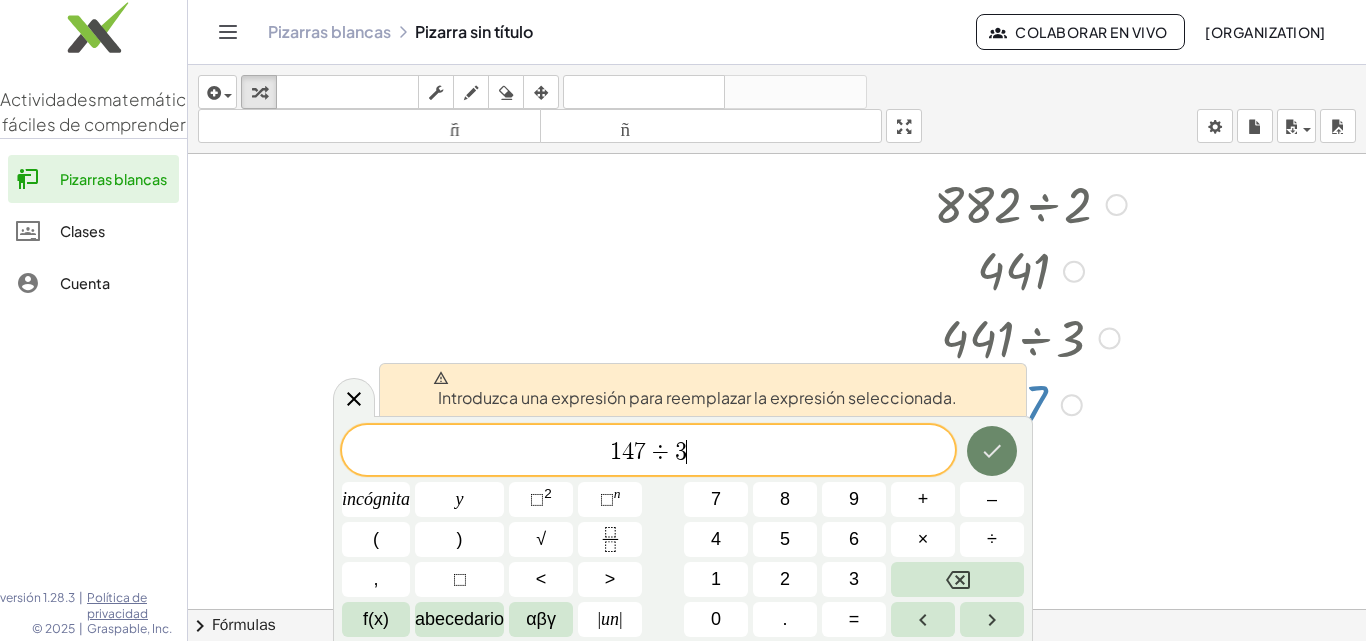 click 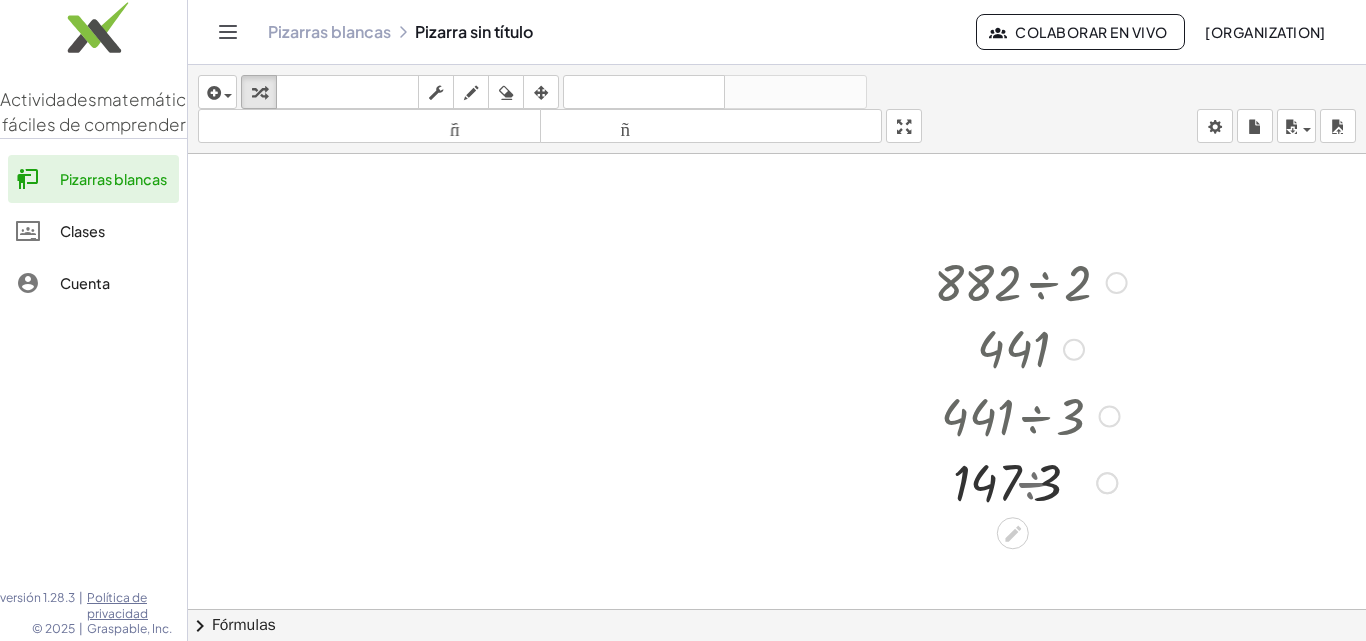 scroll, scrollTop: 0, scrollLeft: 0, axis: both 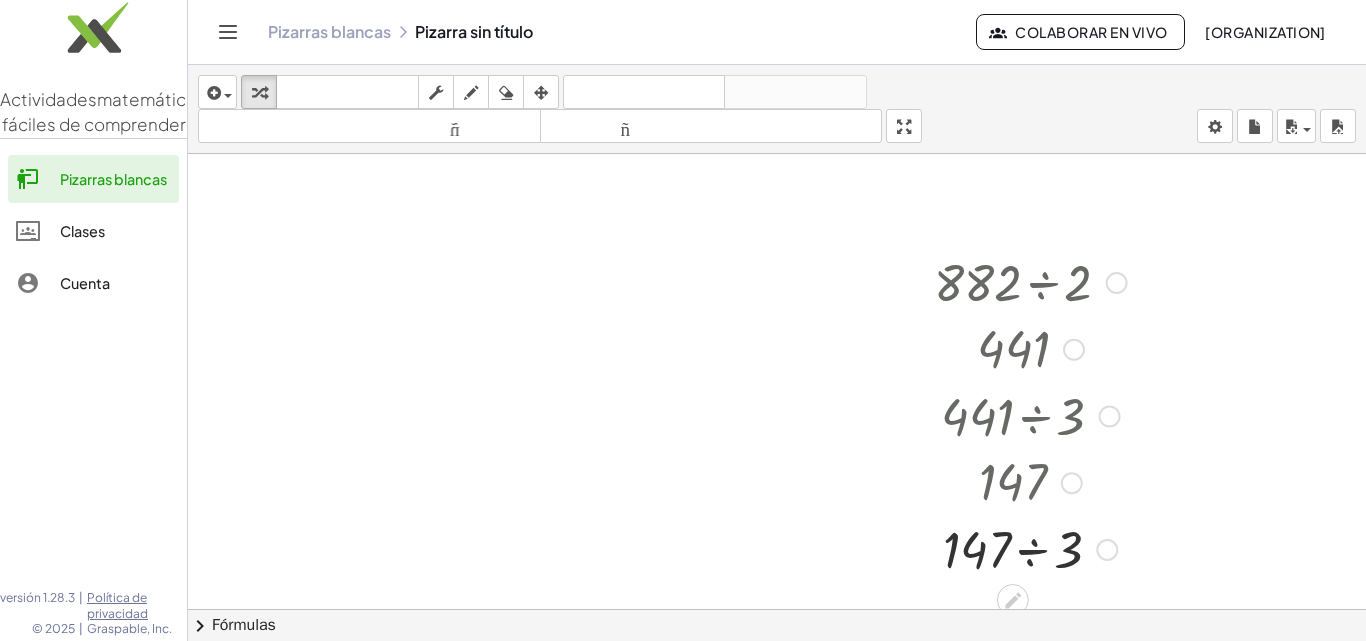 click at bounding box center [1030, 548] 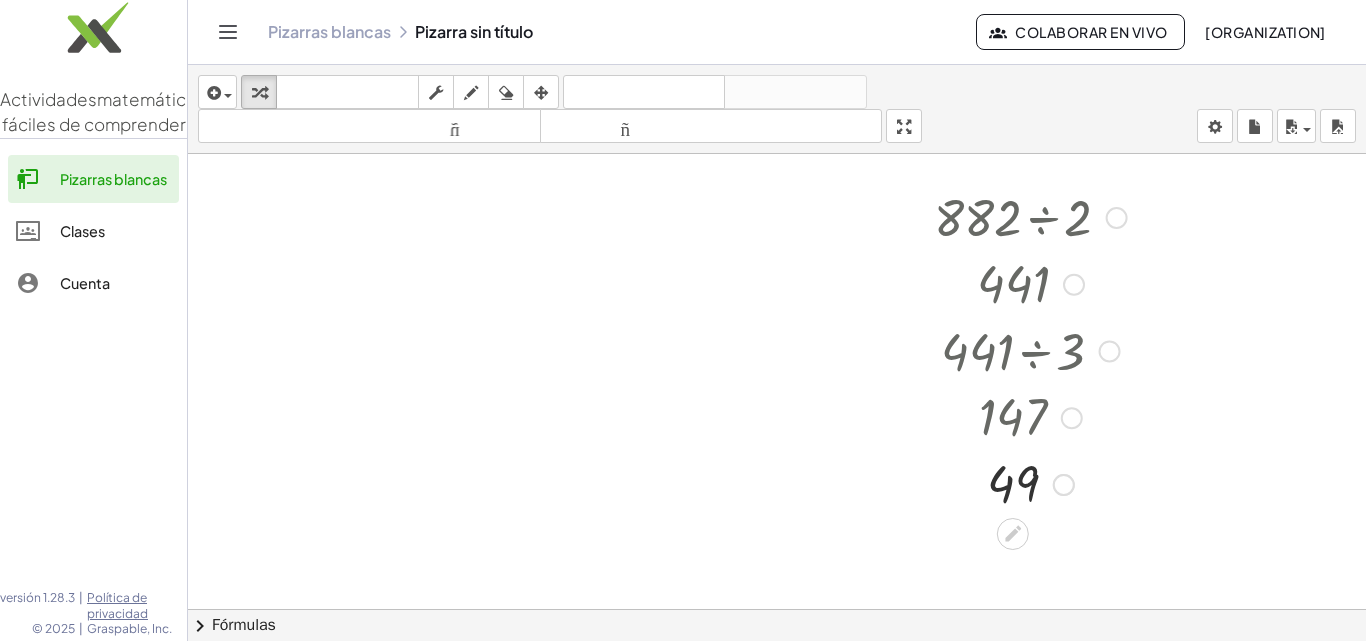 scroll, scrollTop: 100, scrollLeft: 0, axis: vertical 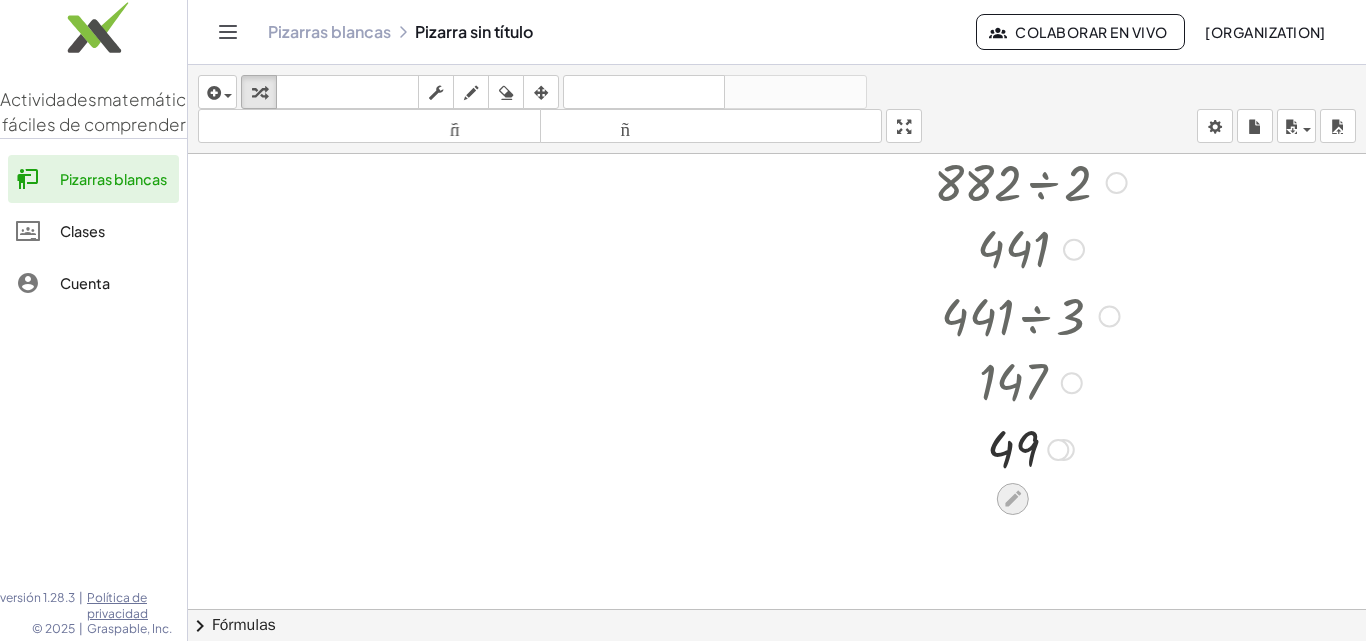 click 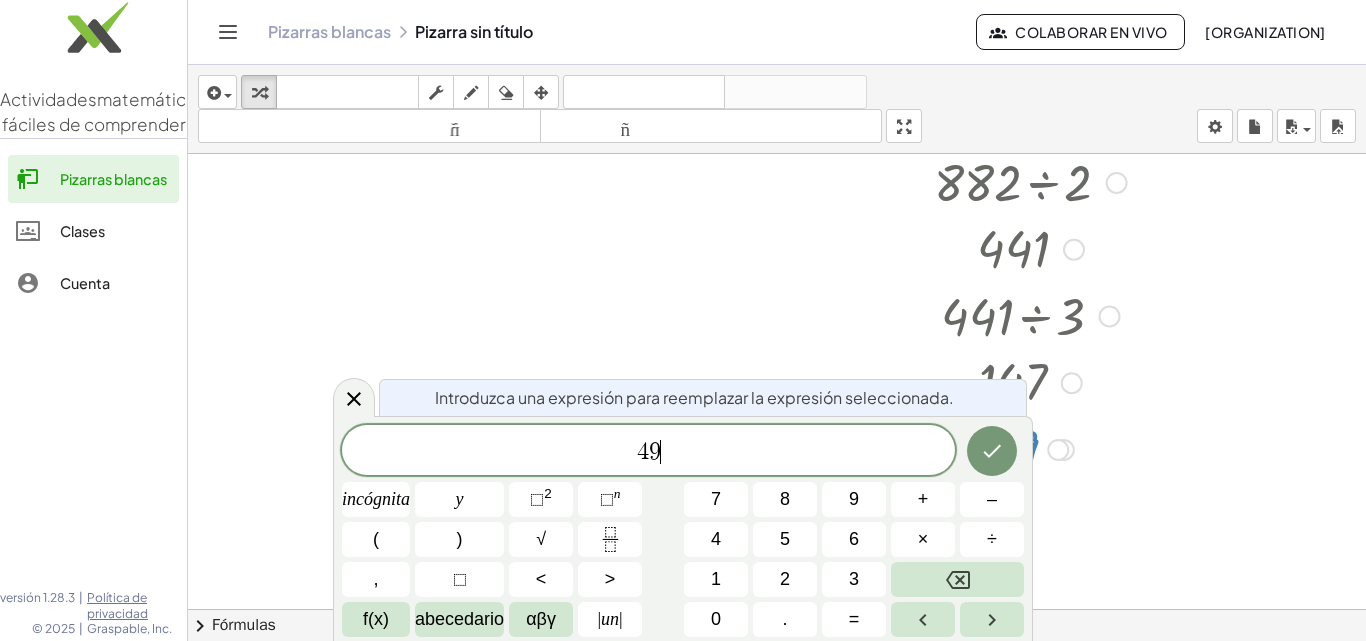 click on "4 9 ​" at bounding box center (648, 452) 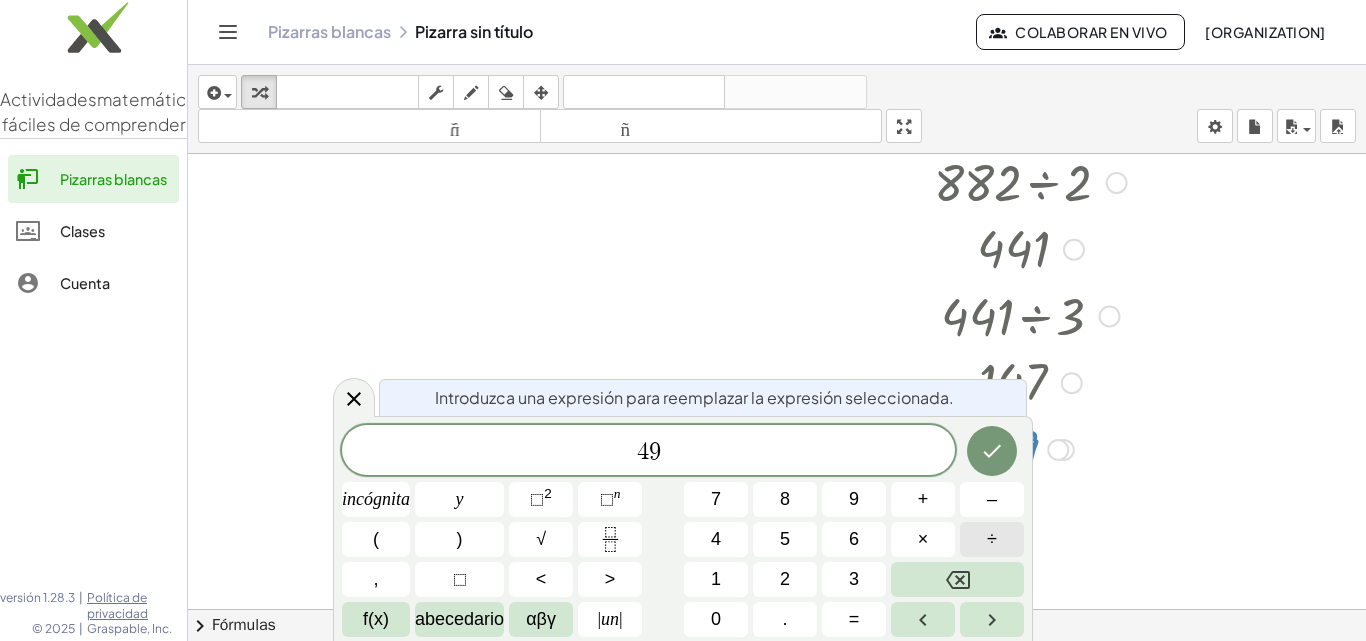 click on "÷" at bounding box center (992, 539) 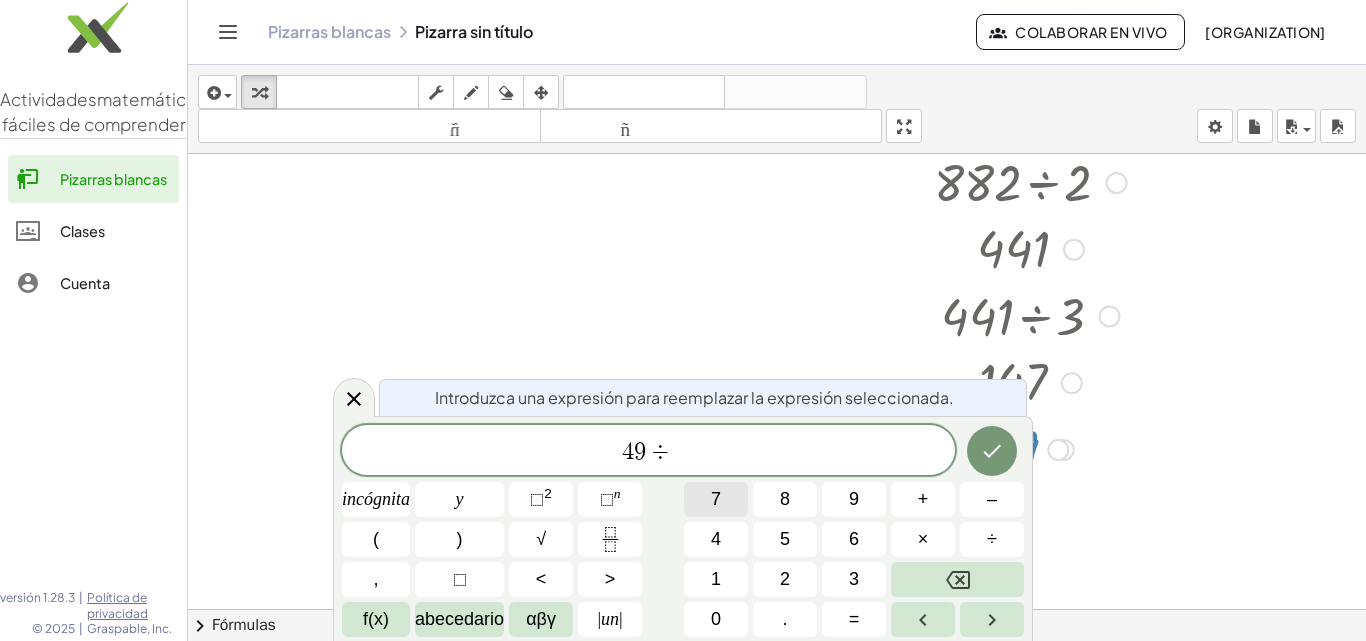 click on "7" at bounding box center [716, 499] 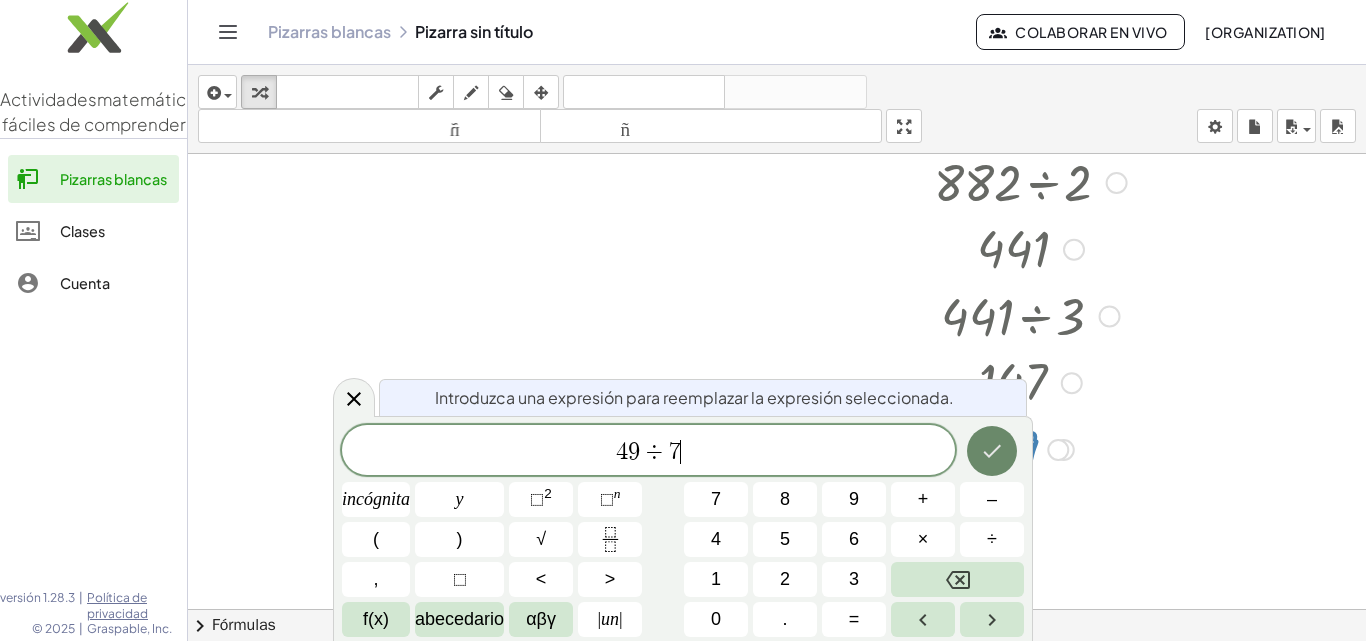 click 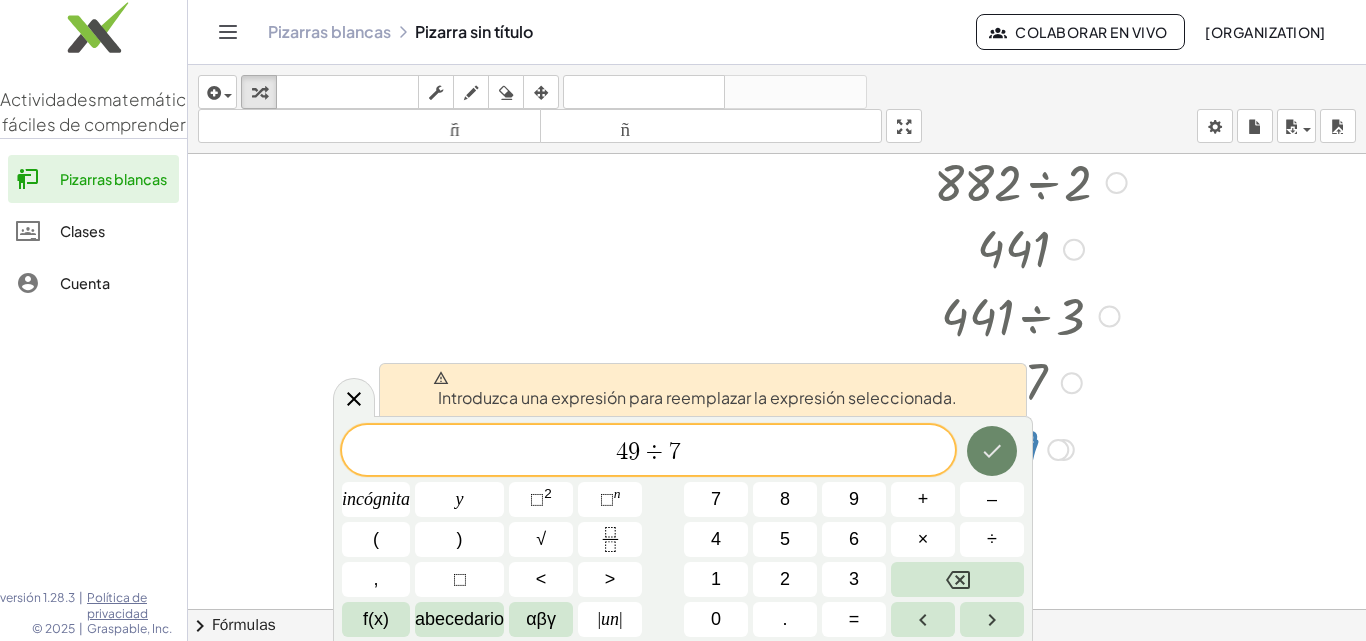 click 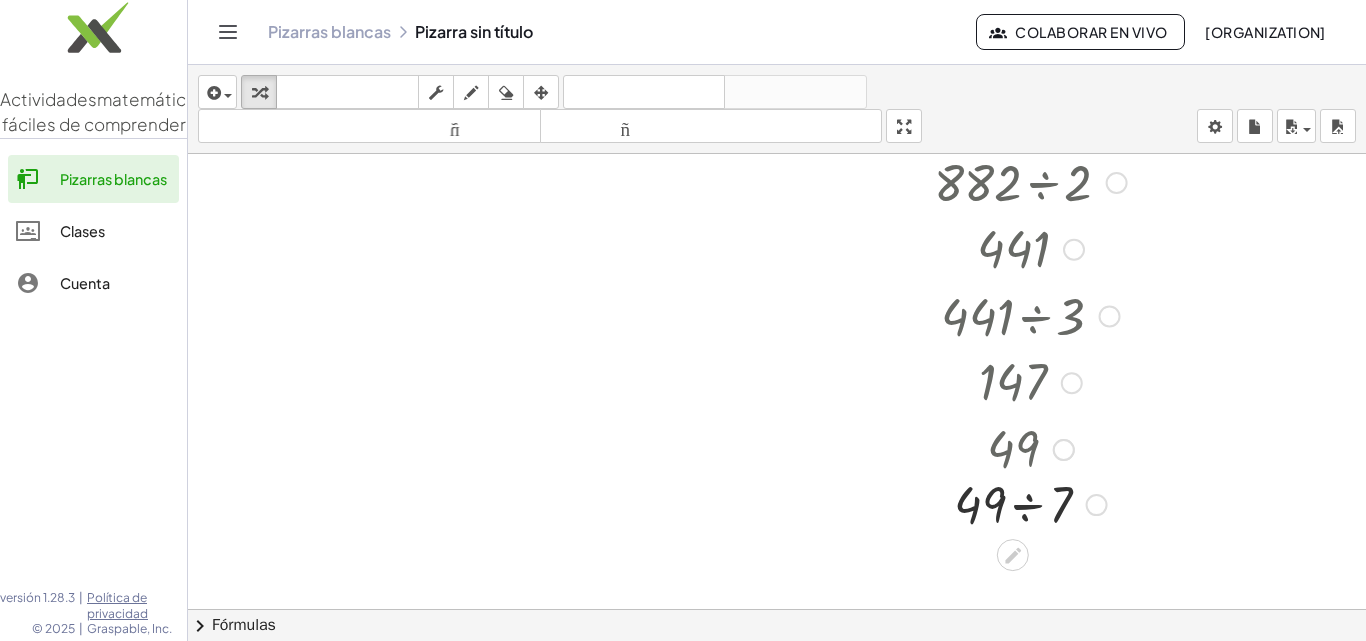 click at bounding box center (1030, 448) 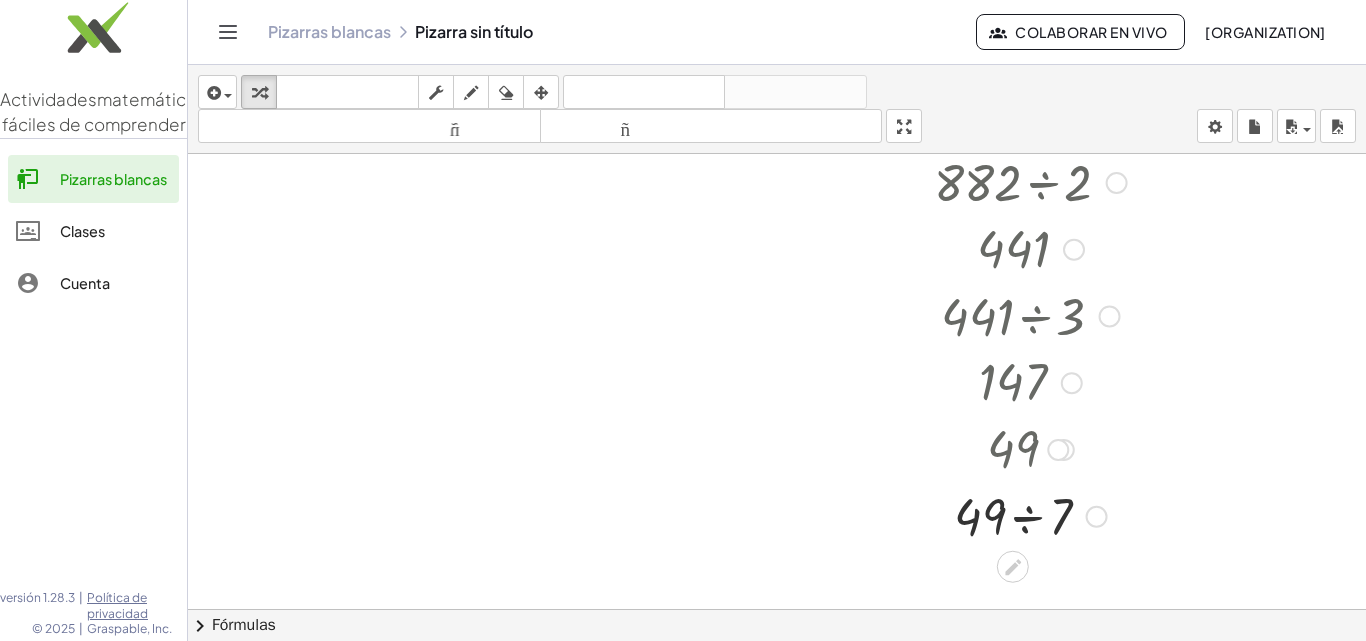 click at bounding box center [1030, 515] 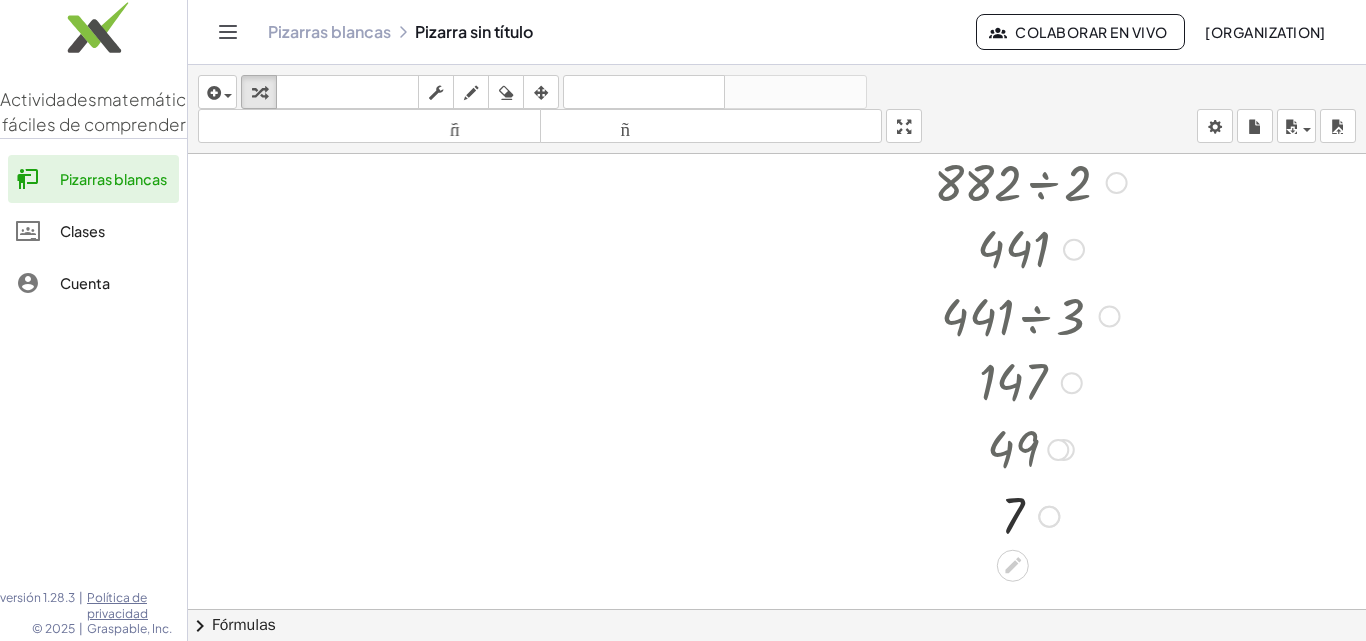 scroll, scrollTop: 200, scrollLeft: 0, axis: vertical 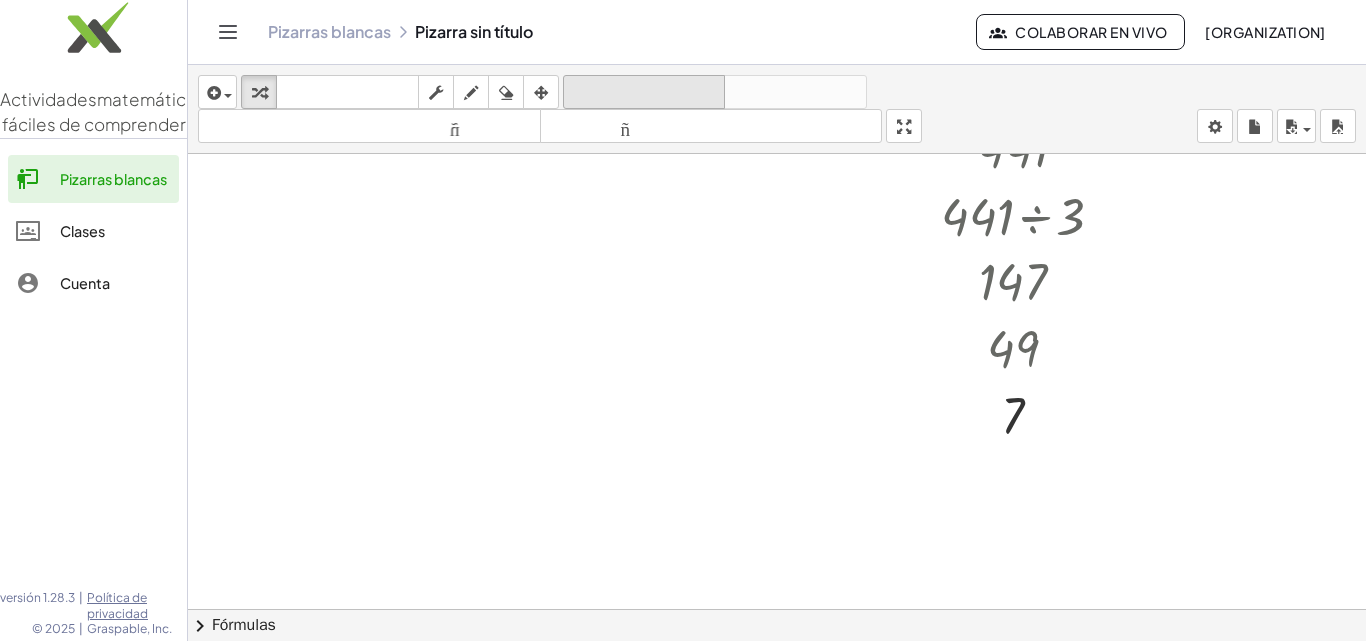 click on "deshacer deshacer" at bounding box center (644, 92) 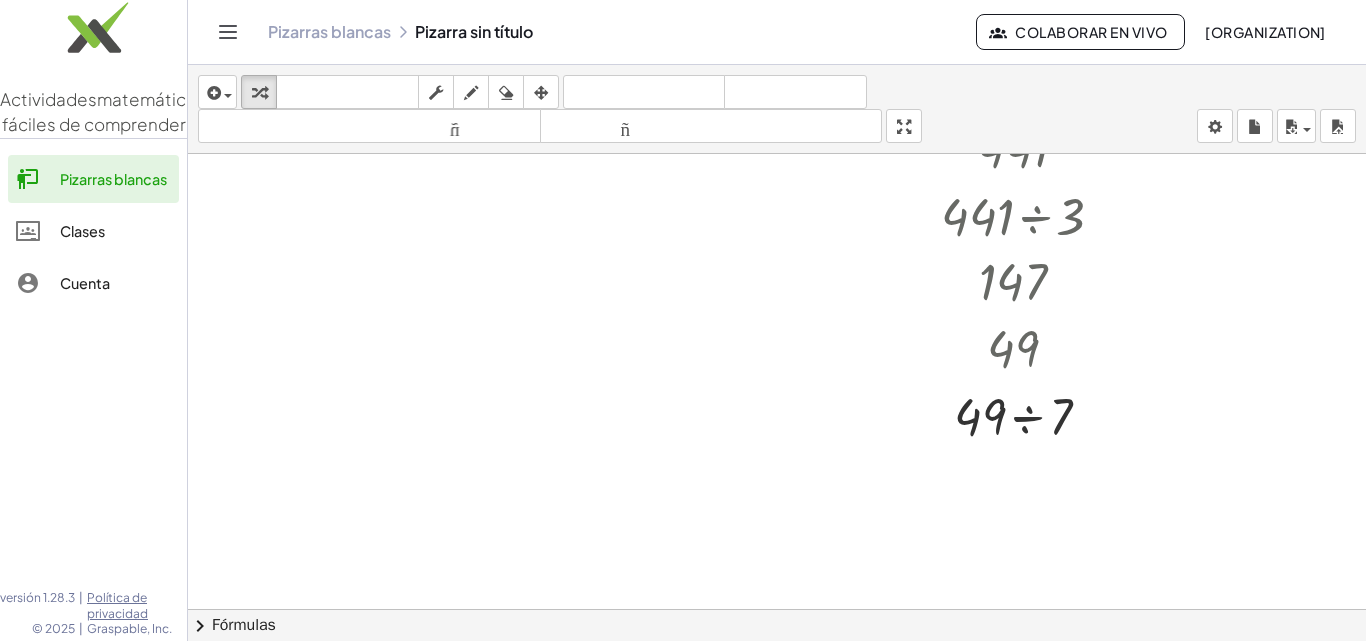 click at bounding box center [777, 488] 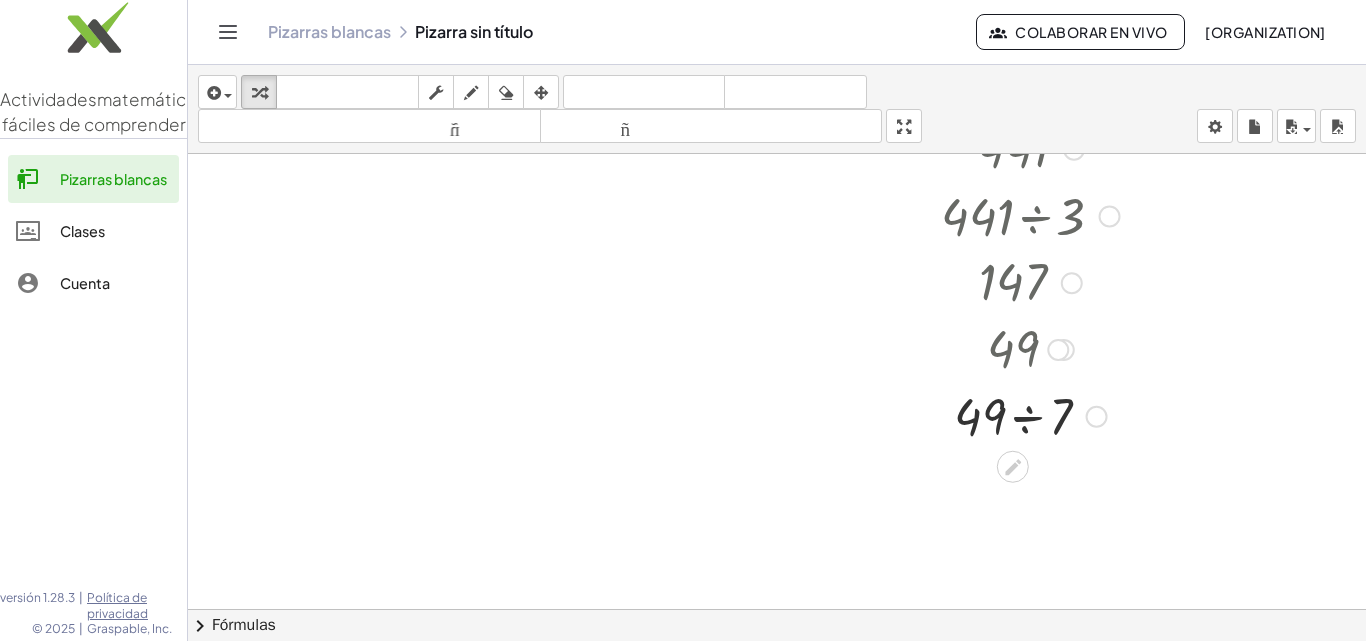 click at bounding box center (1030, 415) 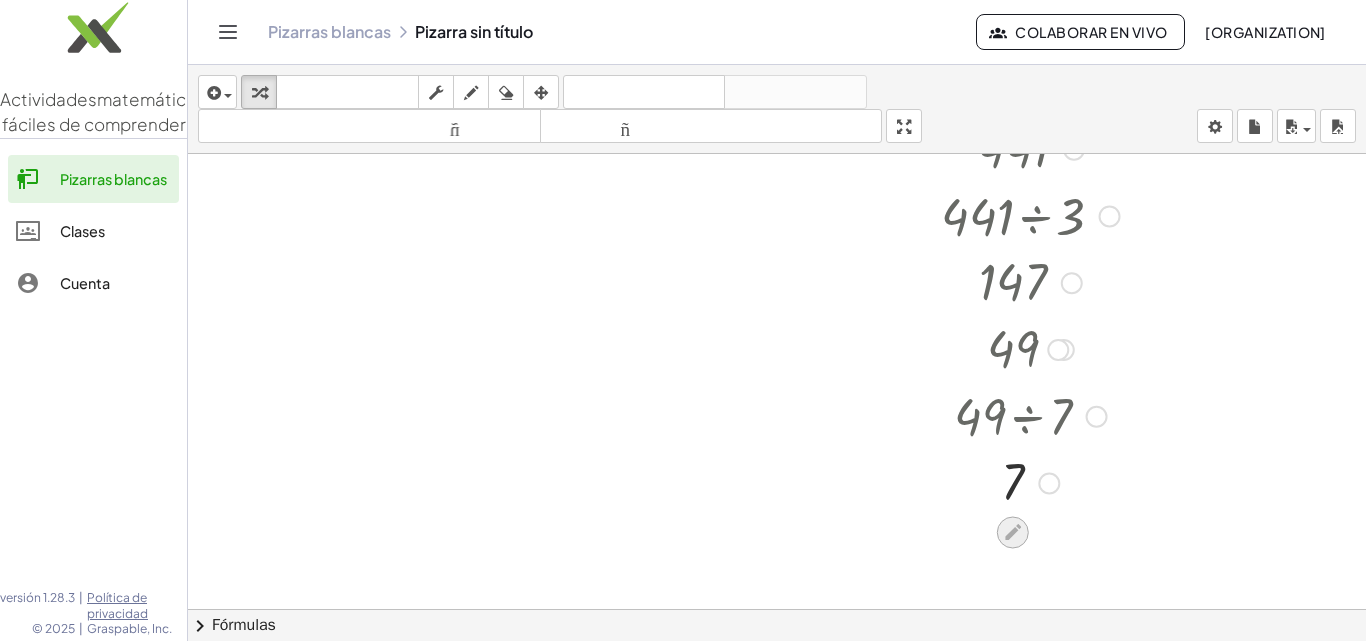 click 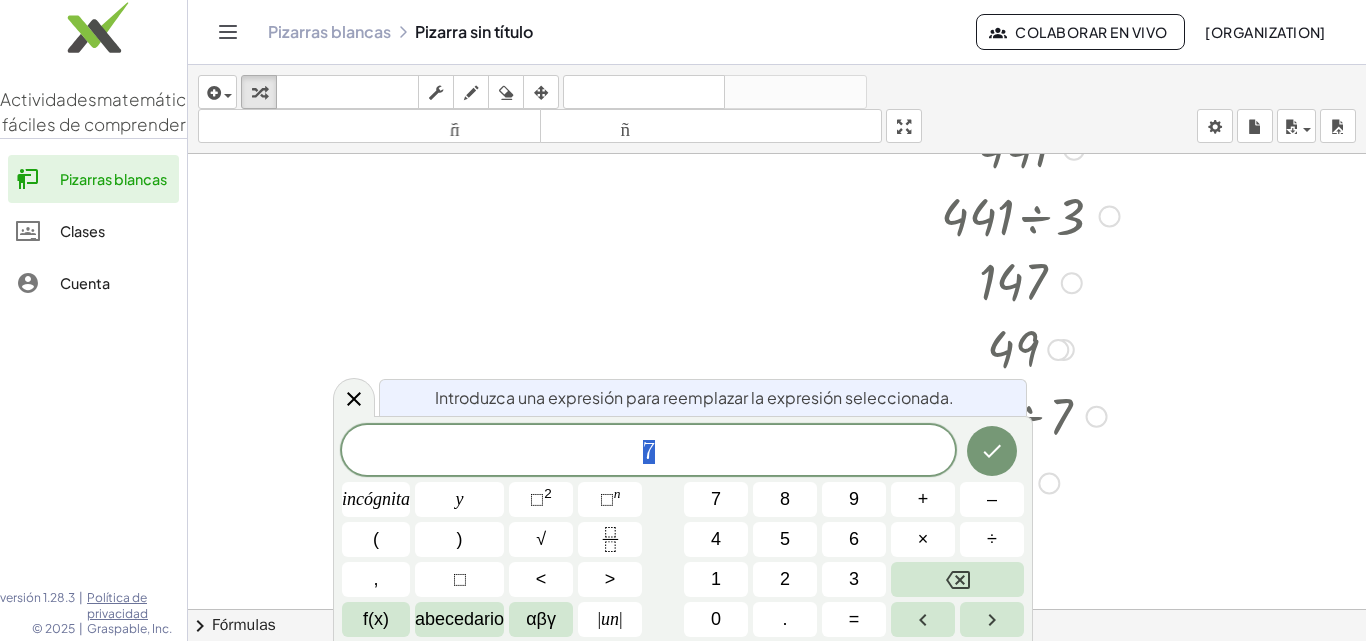 click on "7" at bounding box center [648, 452] 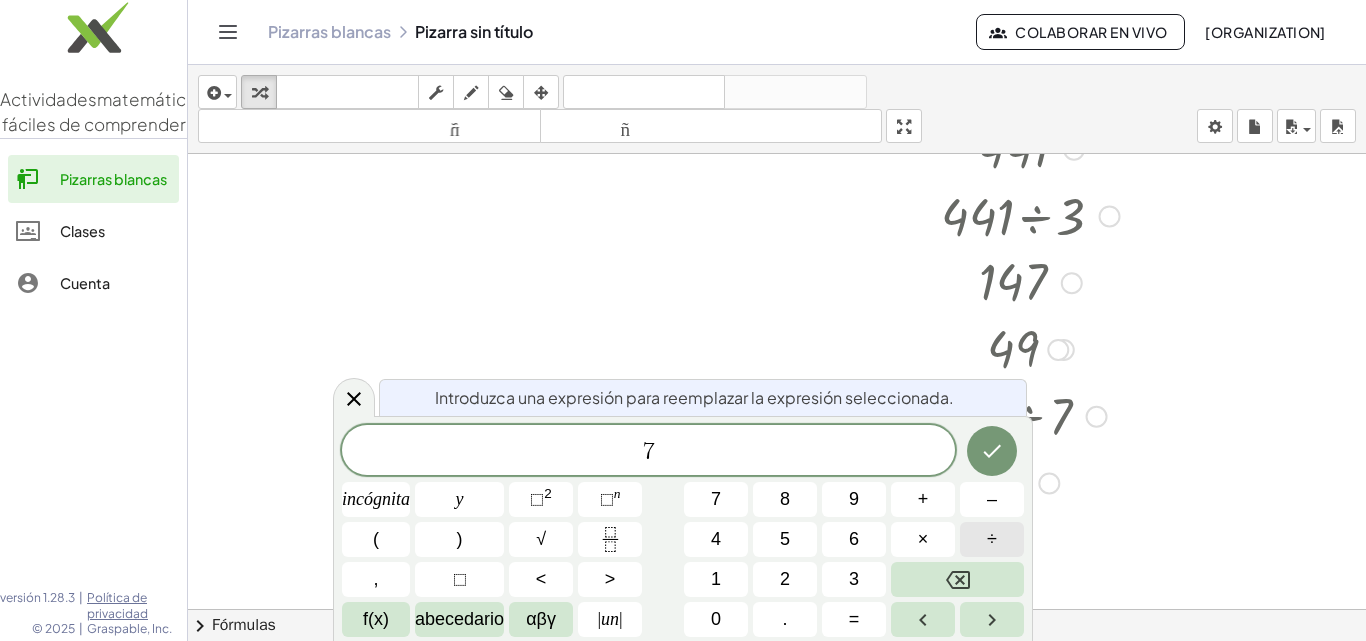 click on "÷" at bounding box center (992, 539) 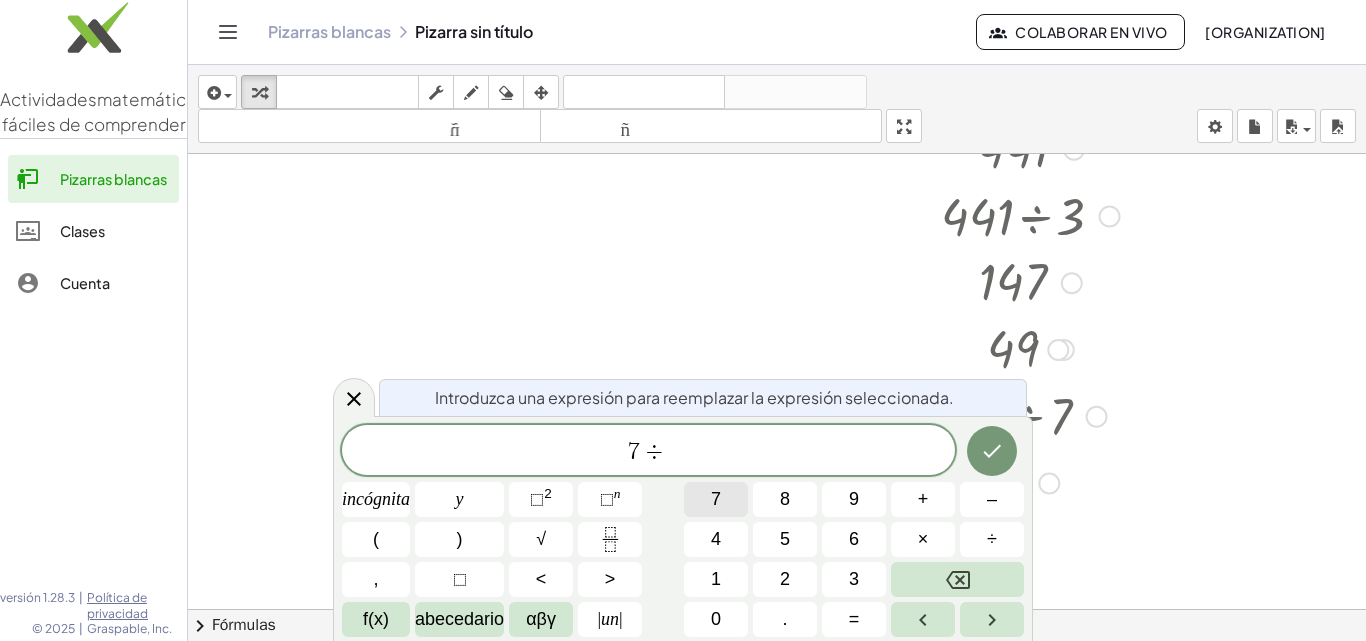 click on "7" at bounding box center [716, 499] 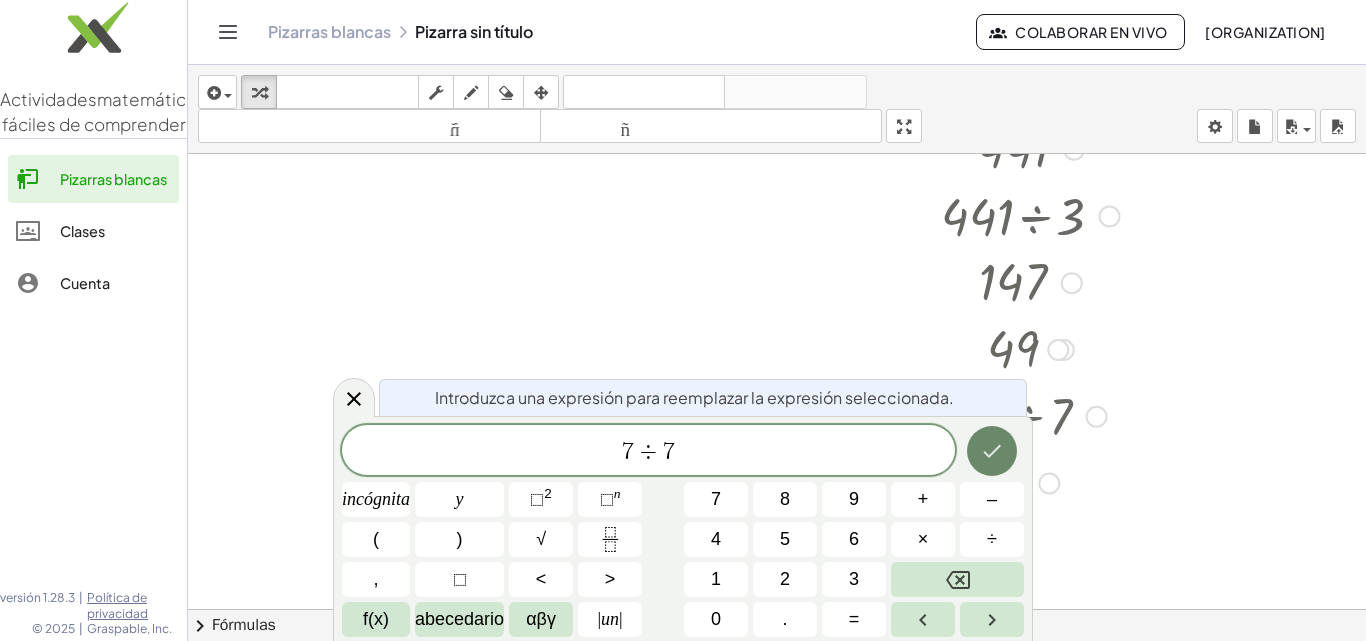 click 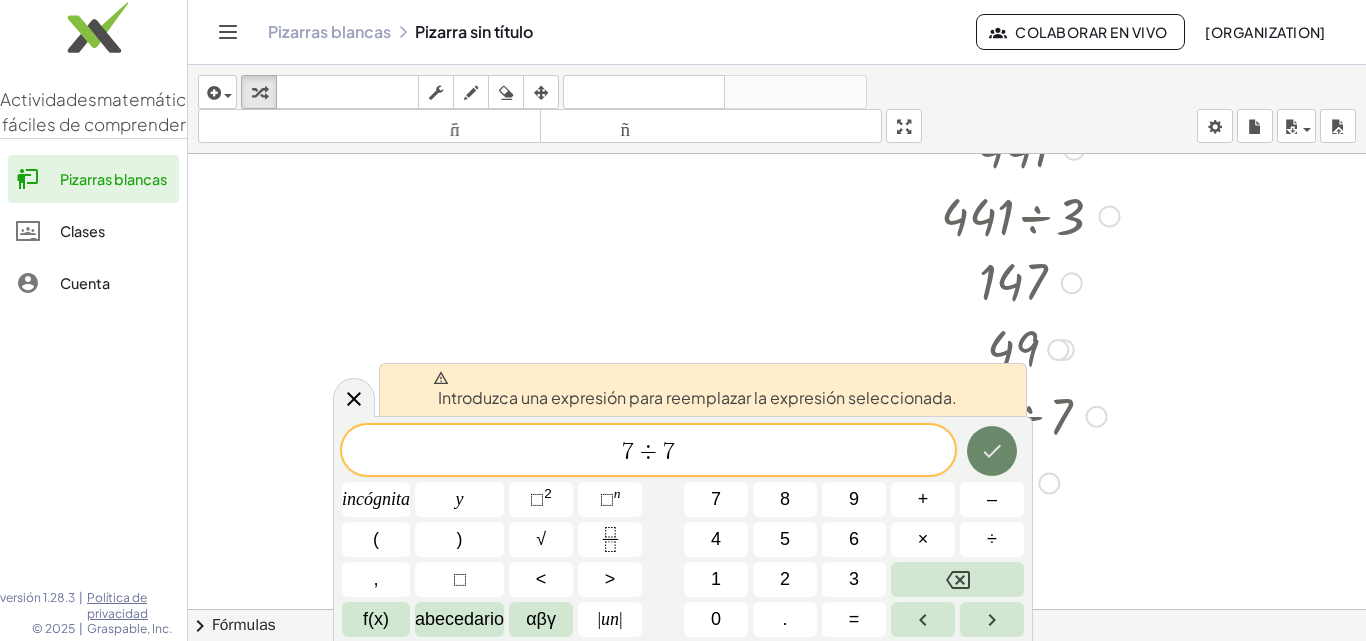 click 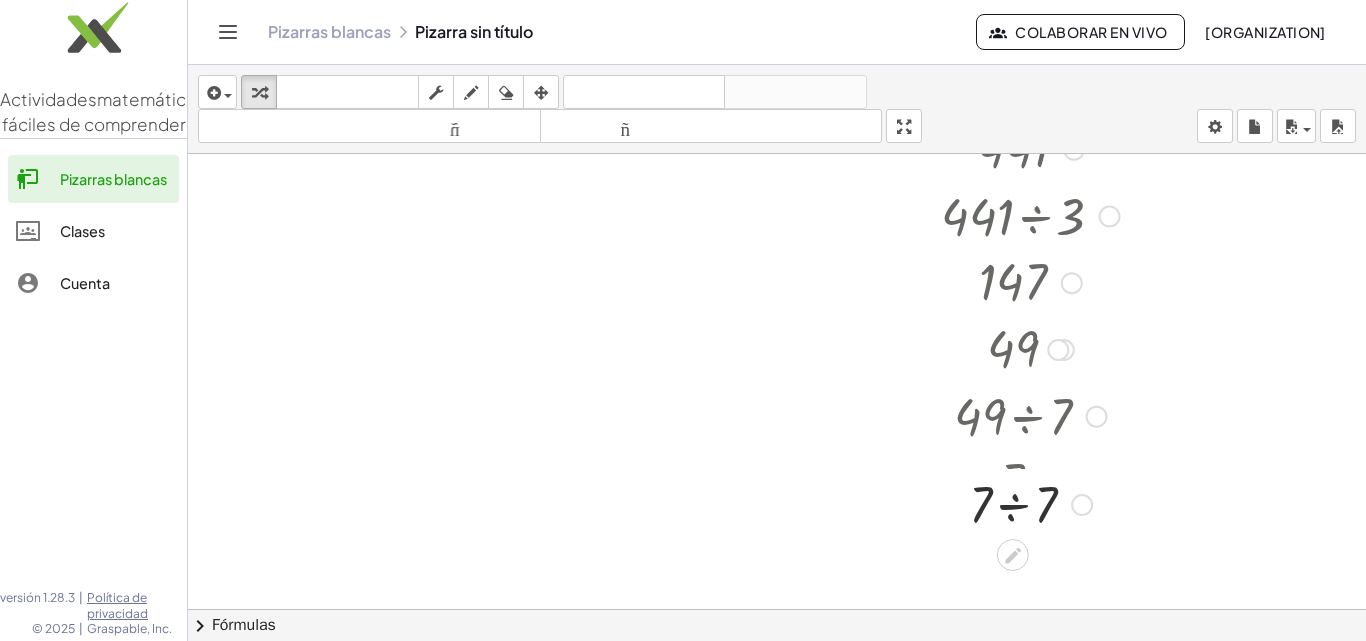 click at bounding box center (1030, 482) 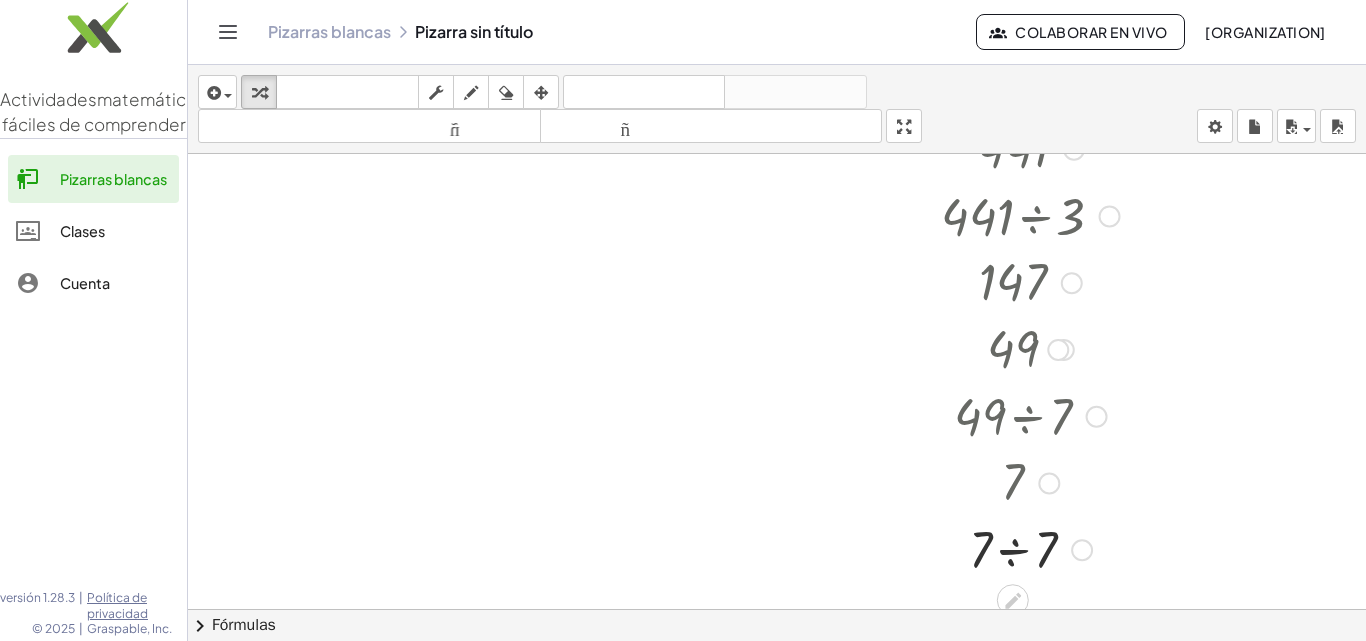 click at bounding box center [1030, 548] 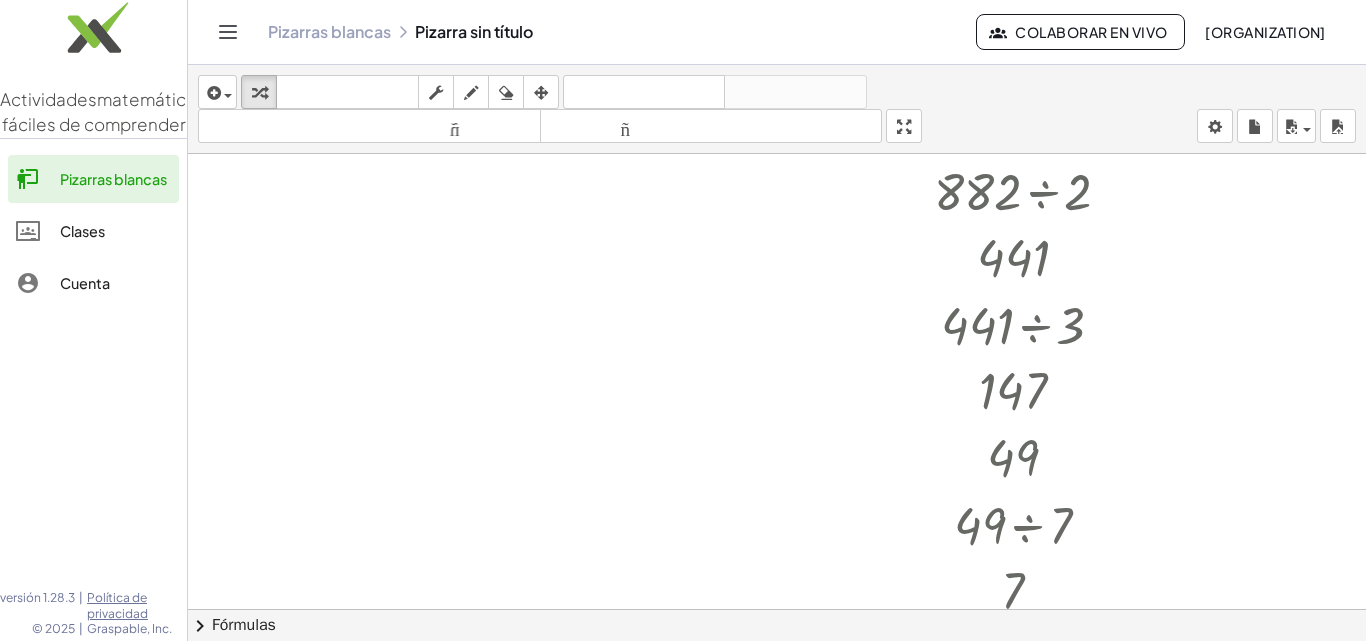 scroll, scrollTop: 200, scrollLeft: 0, axis: vertical 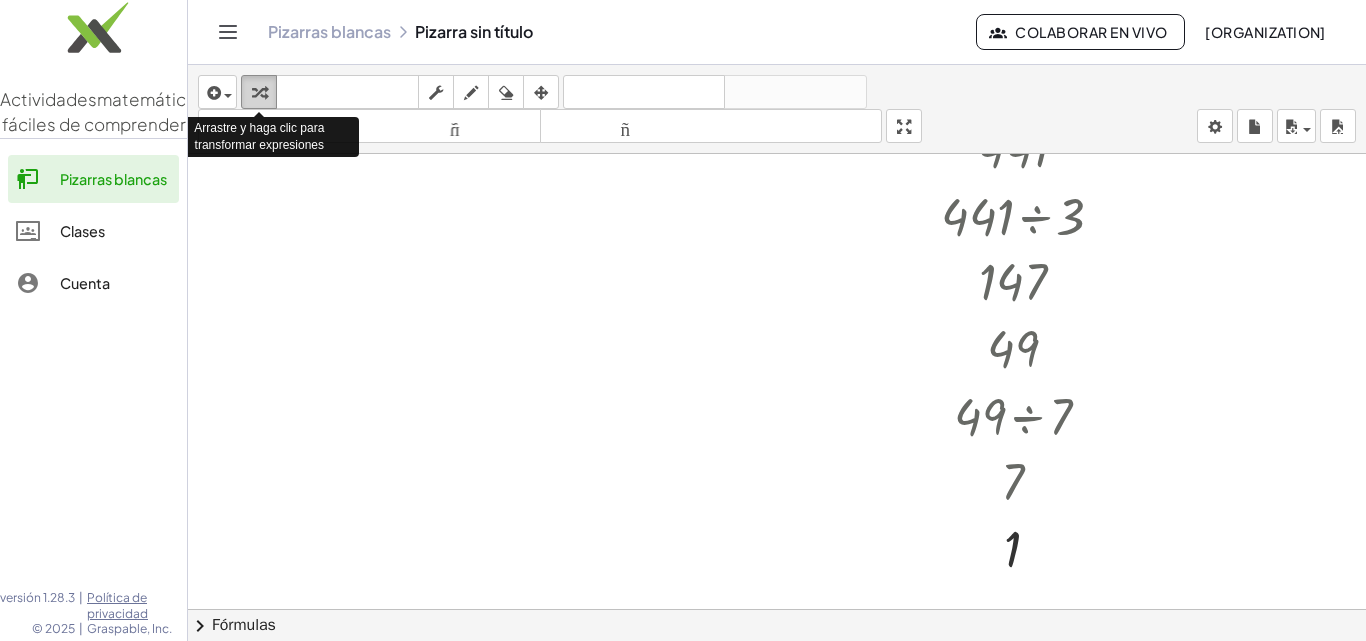 click at bounding box center (259, 93) 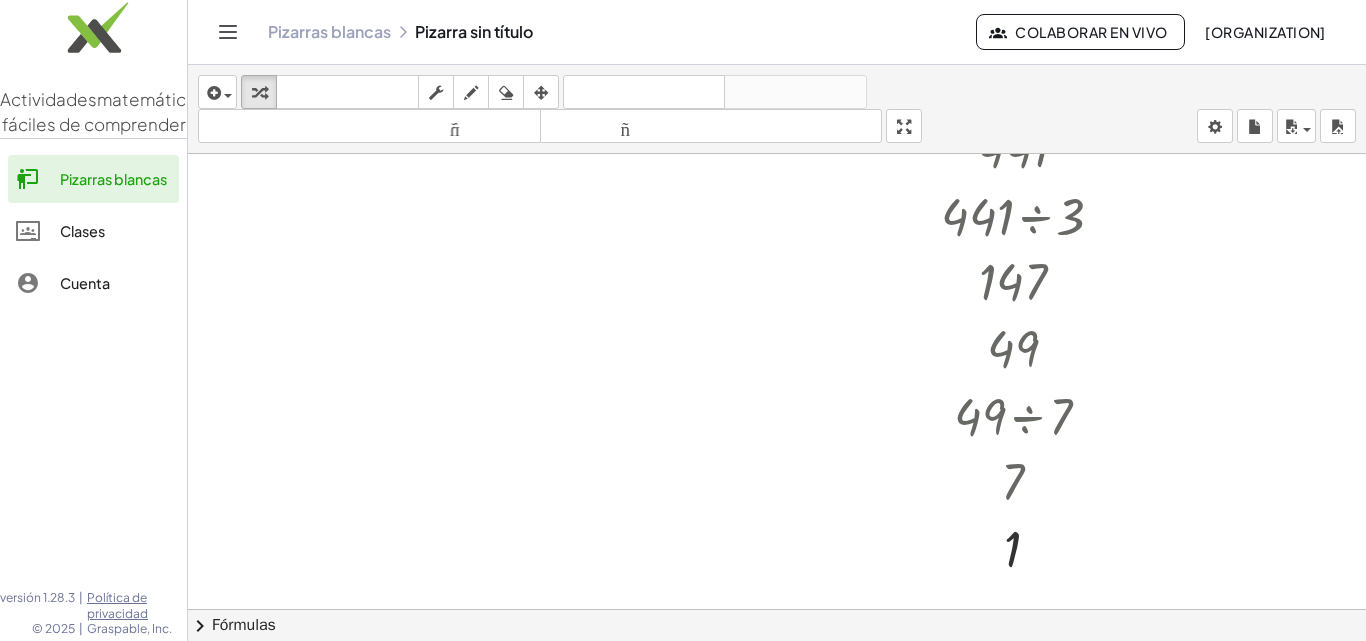click at bounding box center (777, 409) 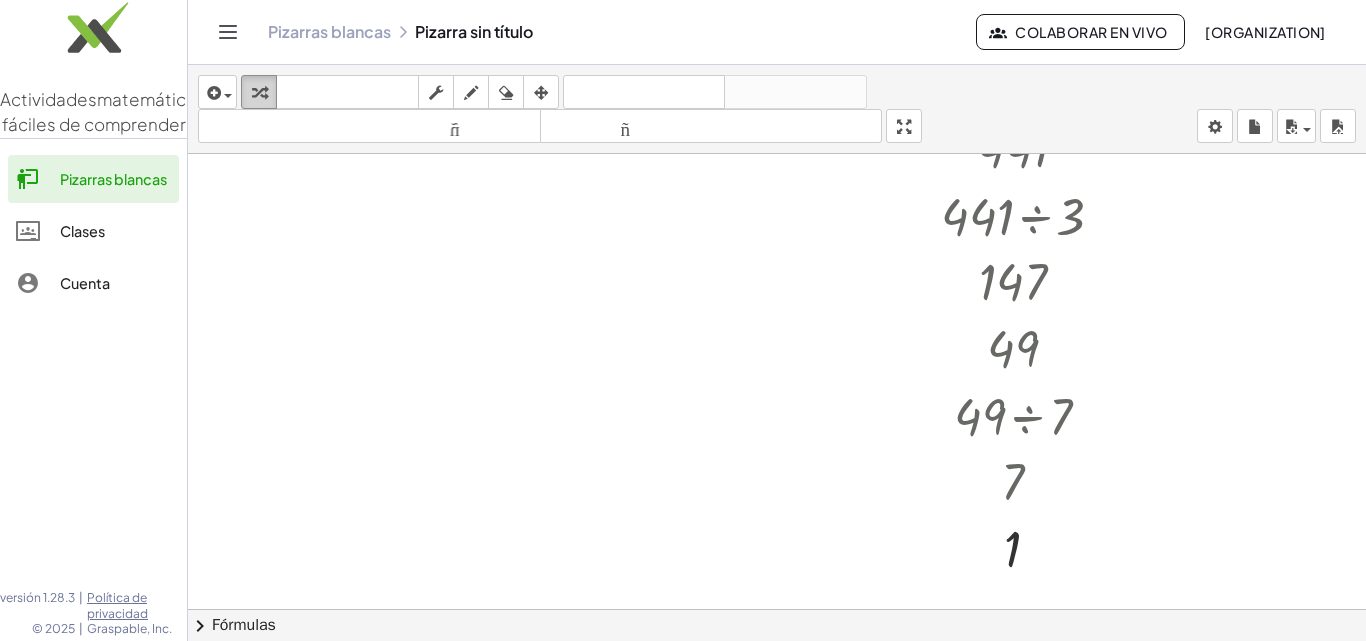 click at bounding box center [259, 93] 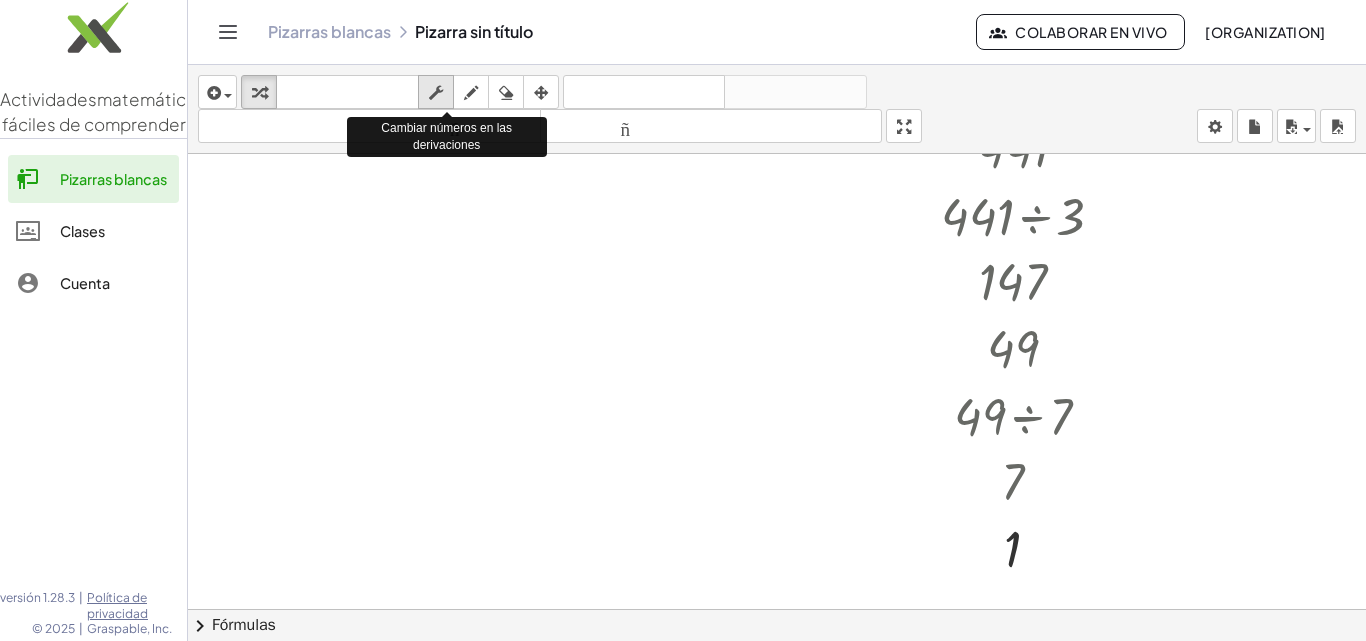 click at bounding box center [436, 93] 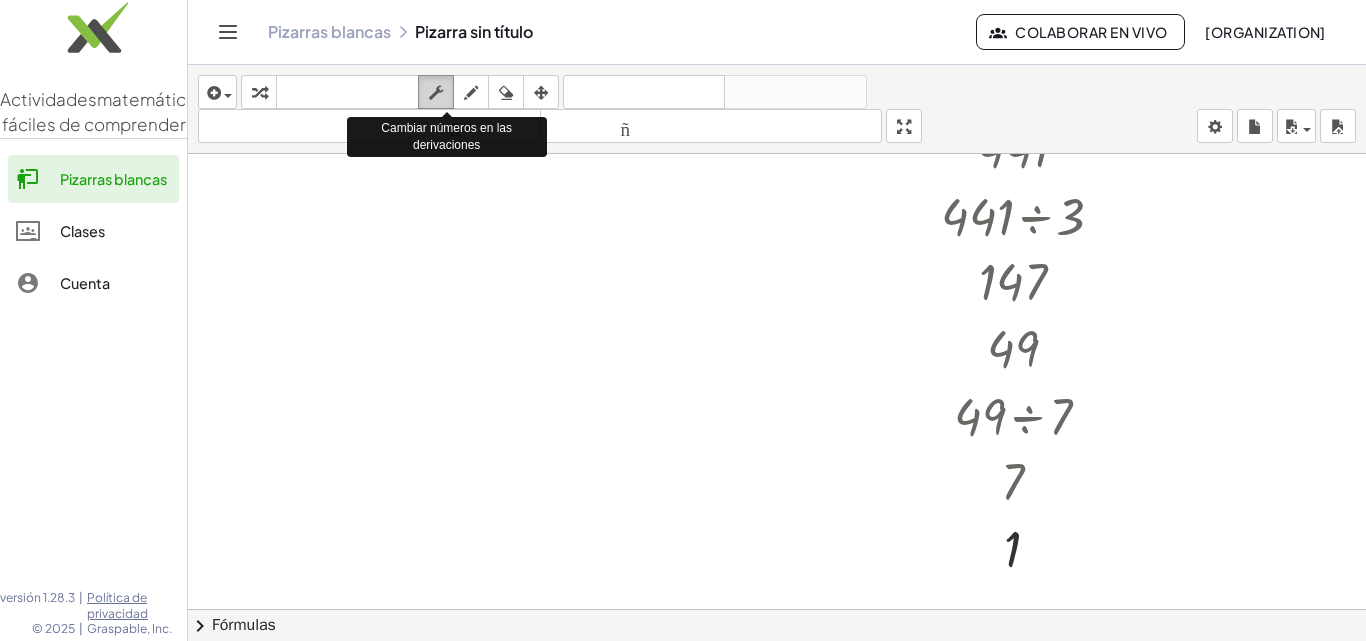 click at bounding box center (436, 93) 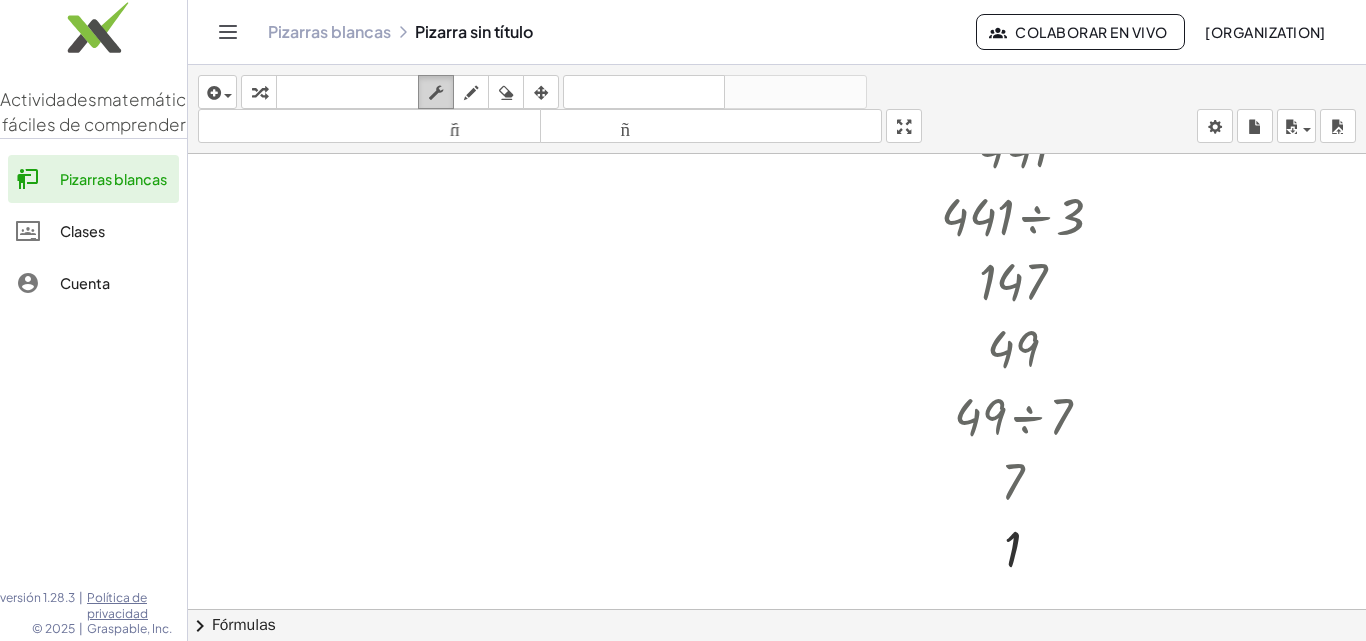 click at bounding box center [436, 93] 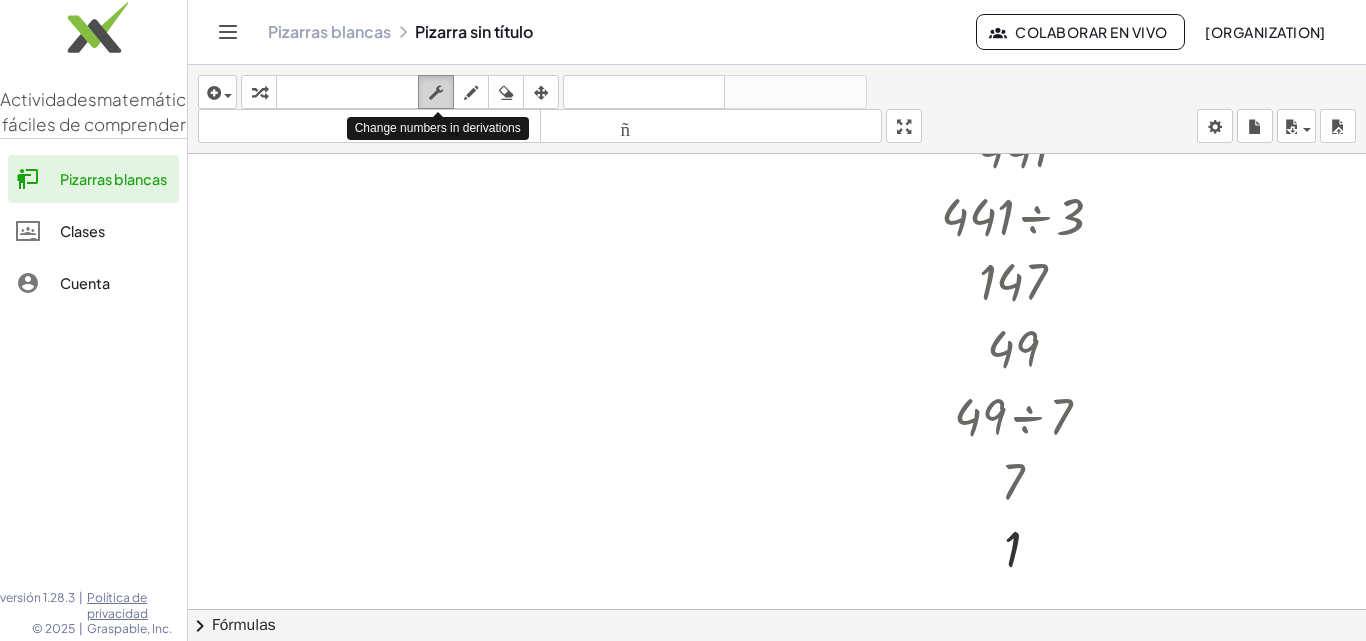 click at bounding box center (436, 93) 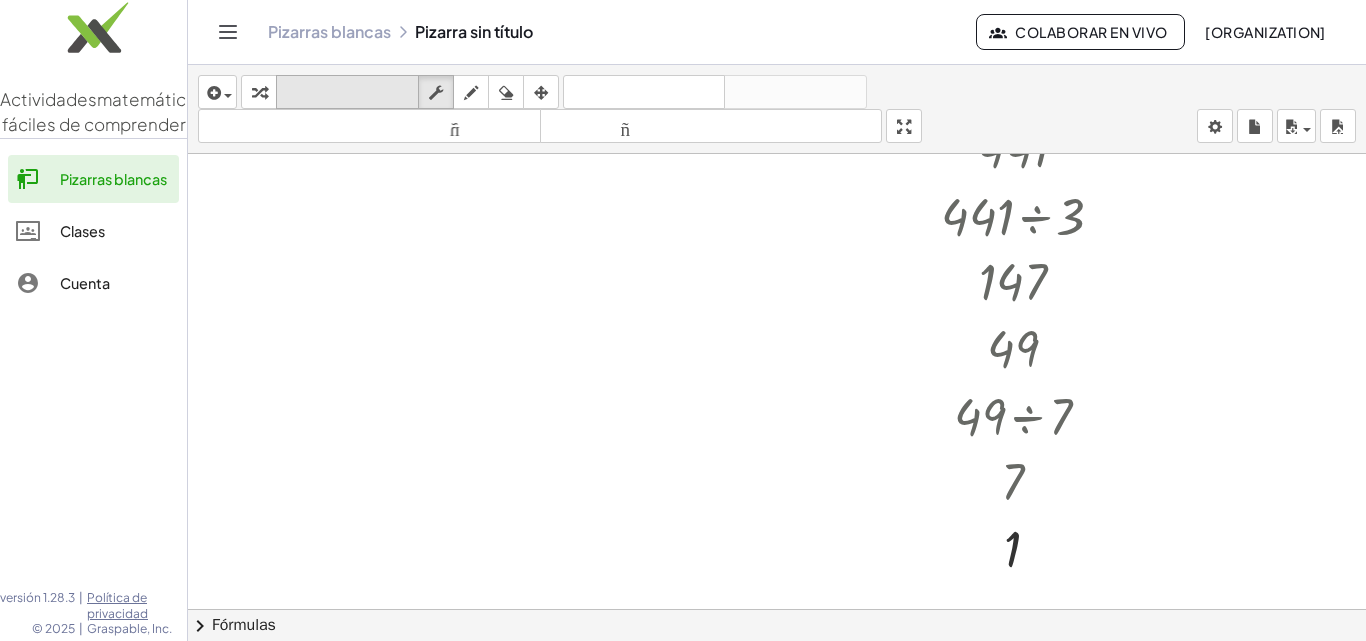 click on "teclado" at bounding box center (347, 92) 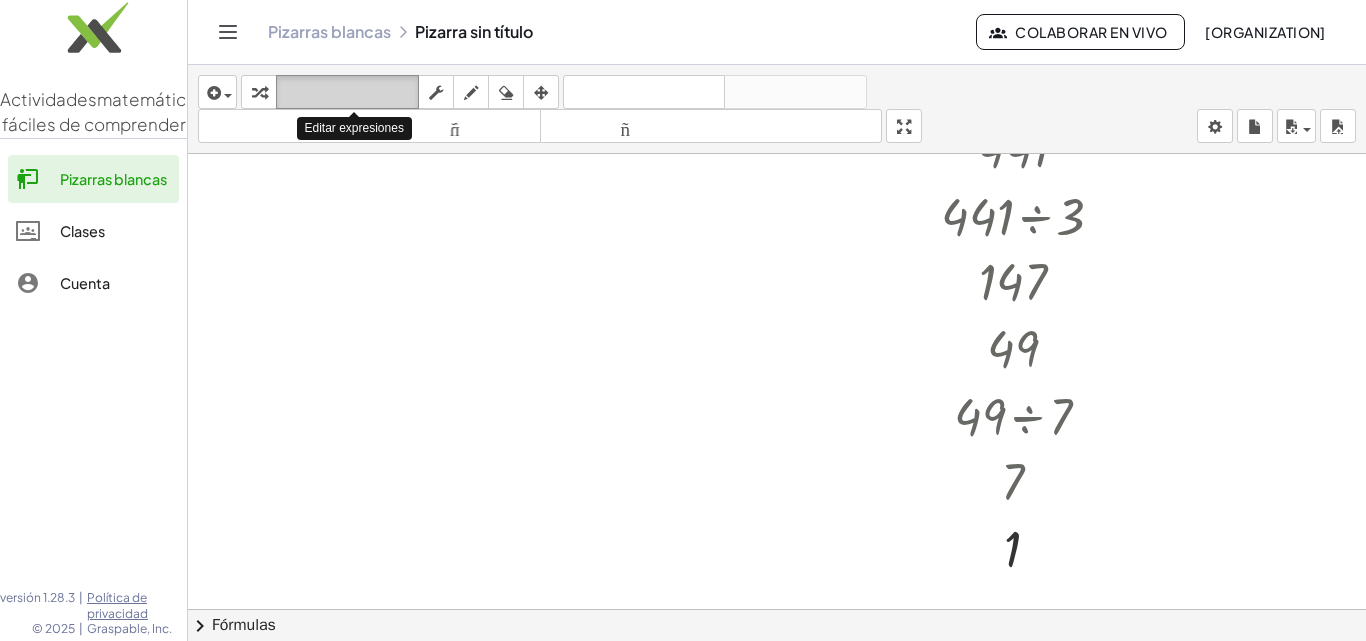 click on "teclado" at bounding box center (347, 92) 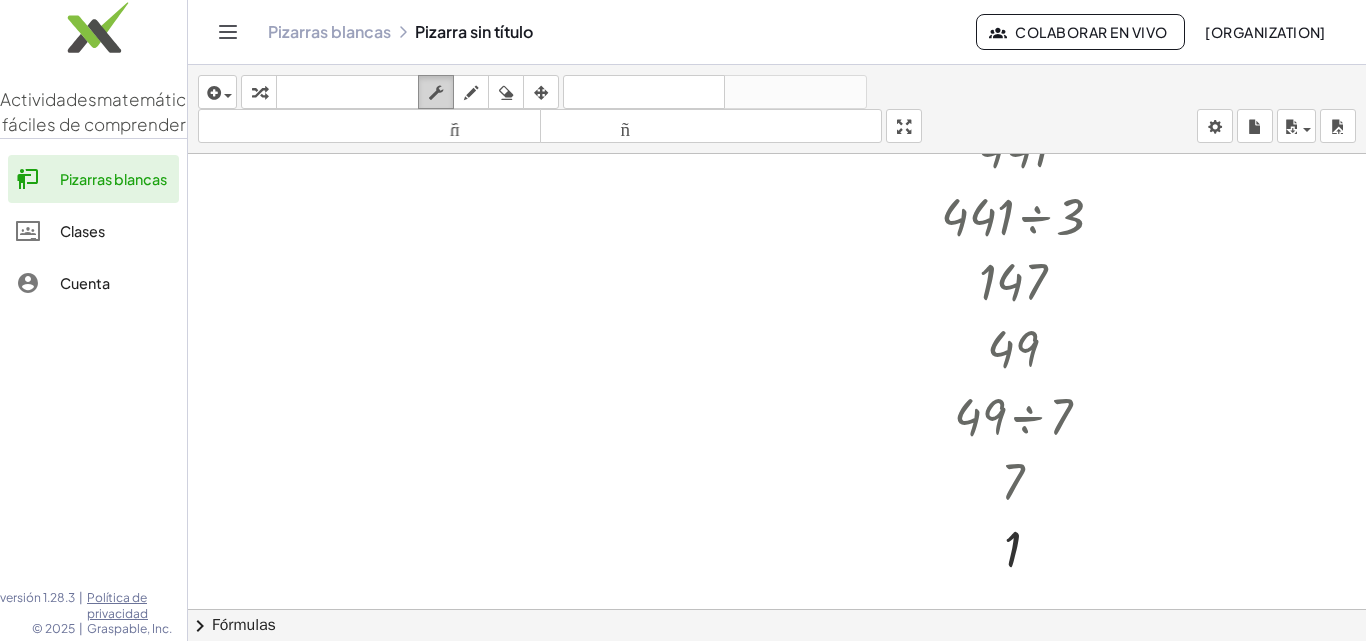 click at bounding box center [436, 93] 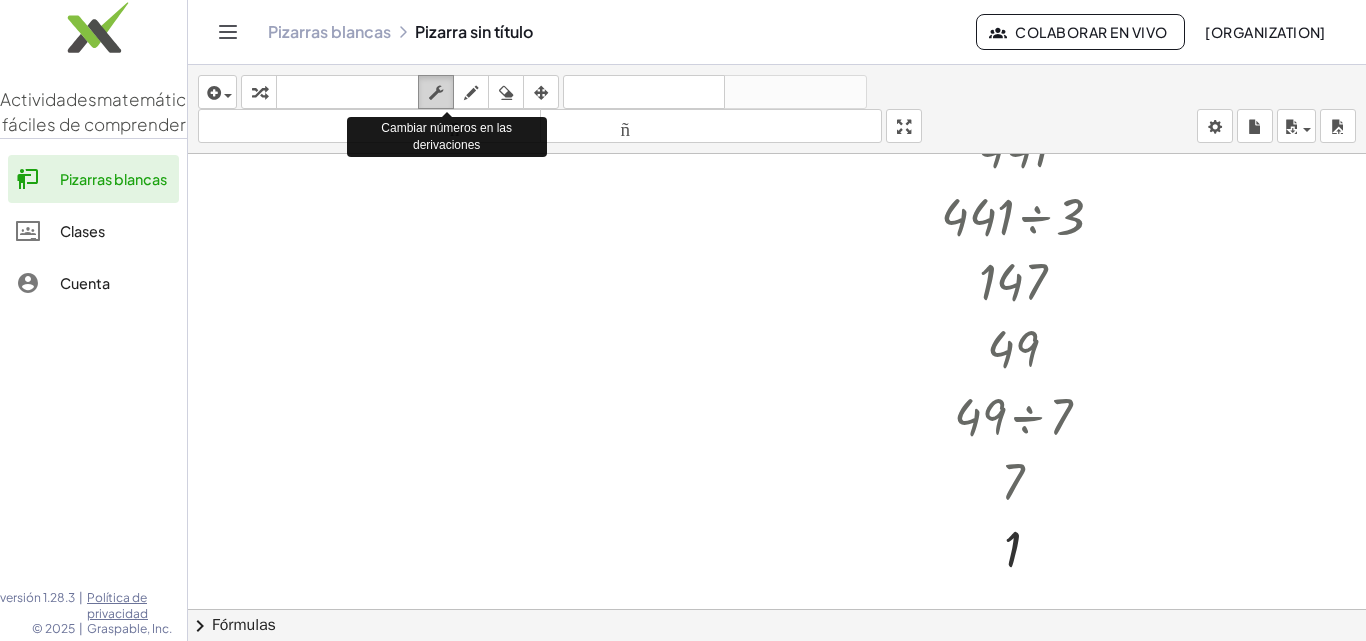 click at bounding box center (436, 93) 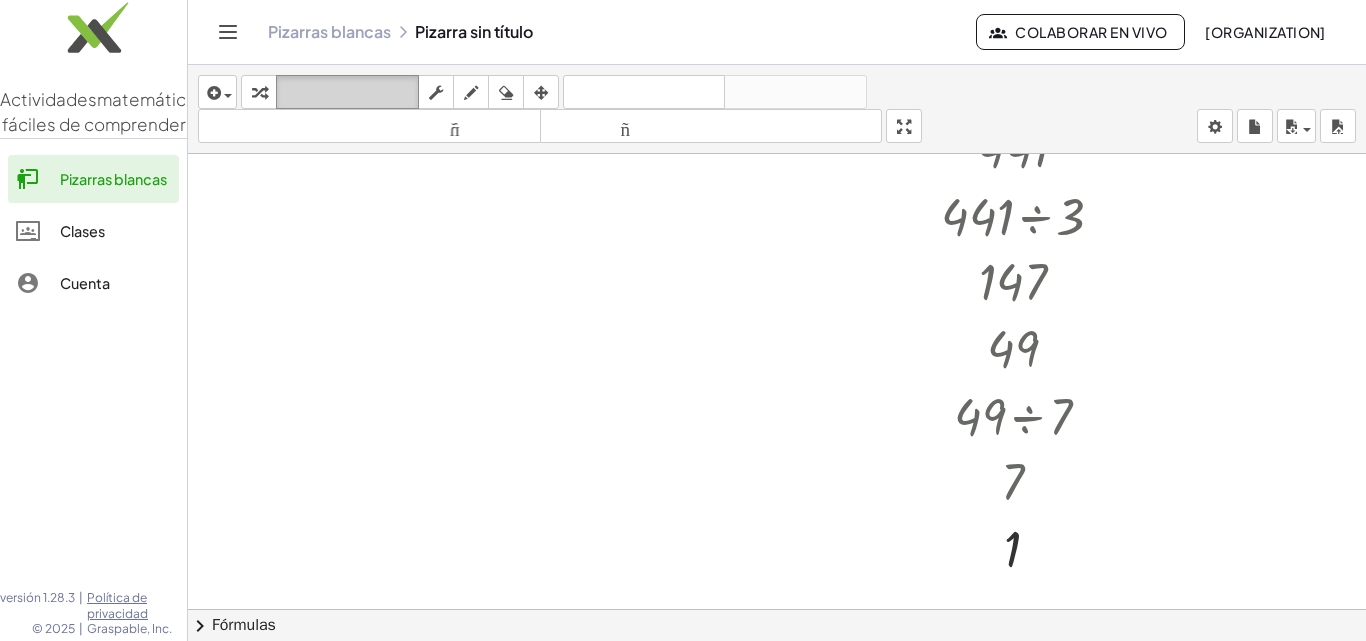 click on "teclado" at bounding box center [347, 92] 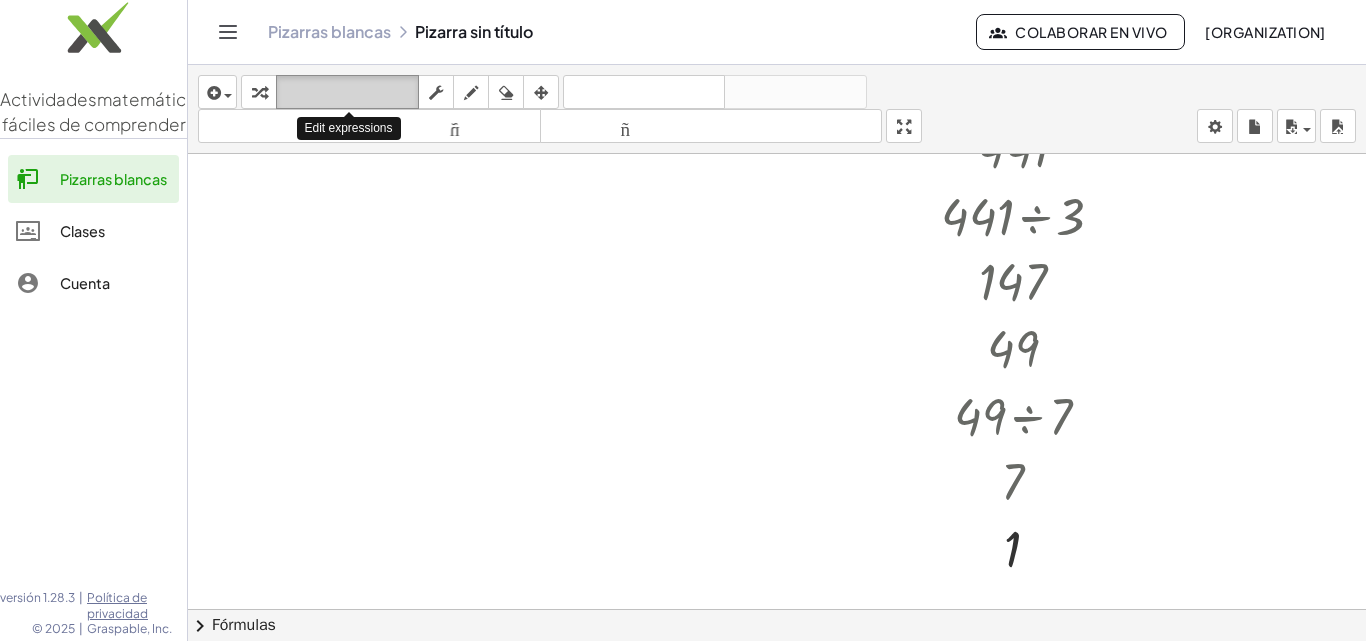 click on "teclado" at bounding box center [347, 92] 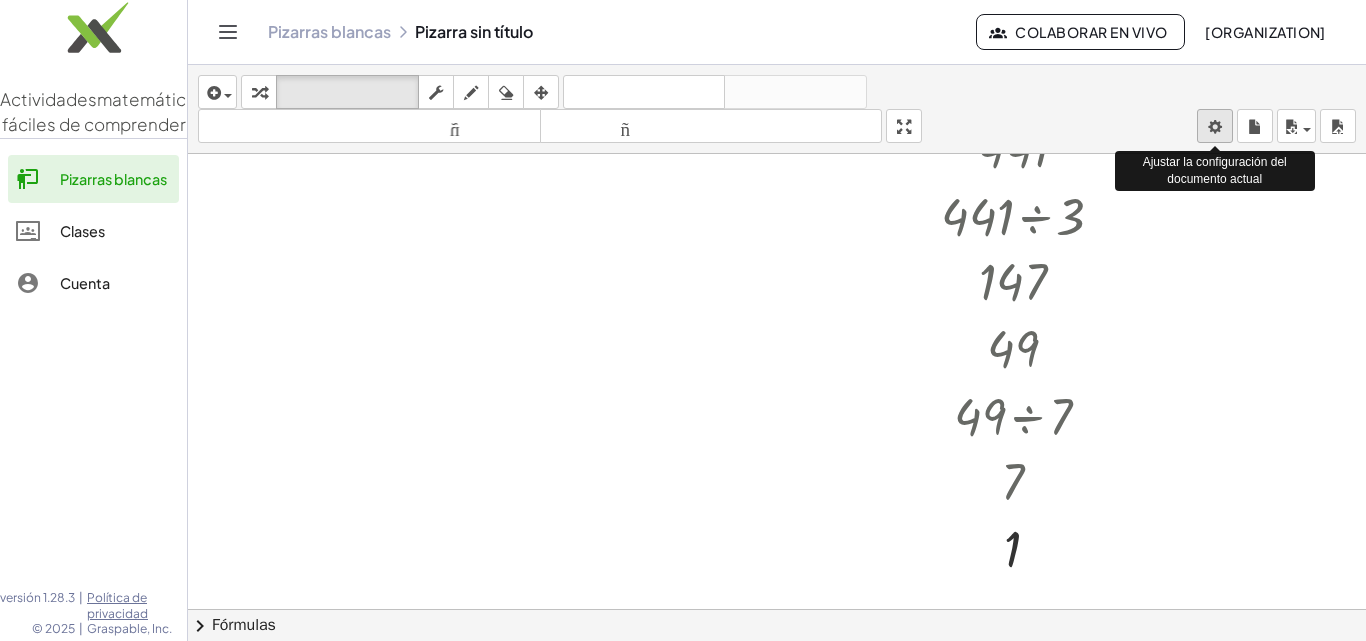 click on "Clases Cuenta versión 1.28.3 | Política de privacidad © 2025 | Graspable, Inc. Pizarras blancas Pizarra sin título Colaborar en vivo Suites Marvento   insertar Seleccione uno: Expresión matemática Función Texto Vídeo de YouTube Graficando Geometría Geometría 3D transformar teclado teclado fregar dibujar borrar arreglar deshacer deshacer rehacer rehacer tamaño_del_formato menor tamaño_del_formato más grande pantalla completa carga   ahorrar nuevo ajustes Ajustar la configuración del documento actual · 882 ÷ 2 441 · 441 ÷ 3 147 · 147 ÷ 3 49 · 49 ÷ 7 7 · 7 ÷ 7 1 × chevron_right Fórmulas
Arrastre un lado de una fórmula sobre una expresión resaltada en el lienzo para aplicarla.
Fórmula cuadrática
+ · a · x 2 + · b · x + c = 0
⇔
x = · ( − b ± 2 √ ( + b 2 − ·" at bounding box center [683, 320] 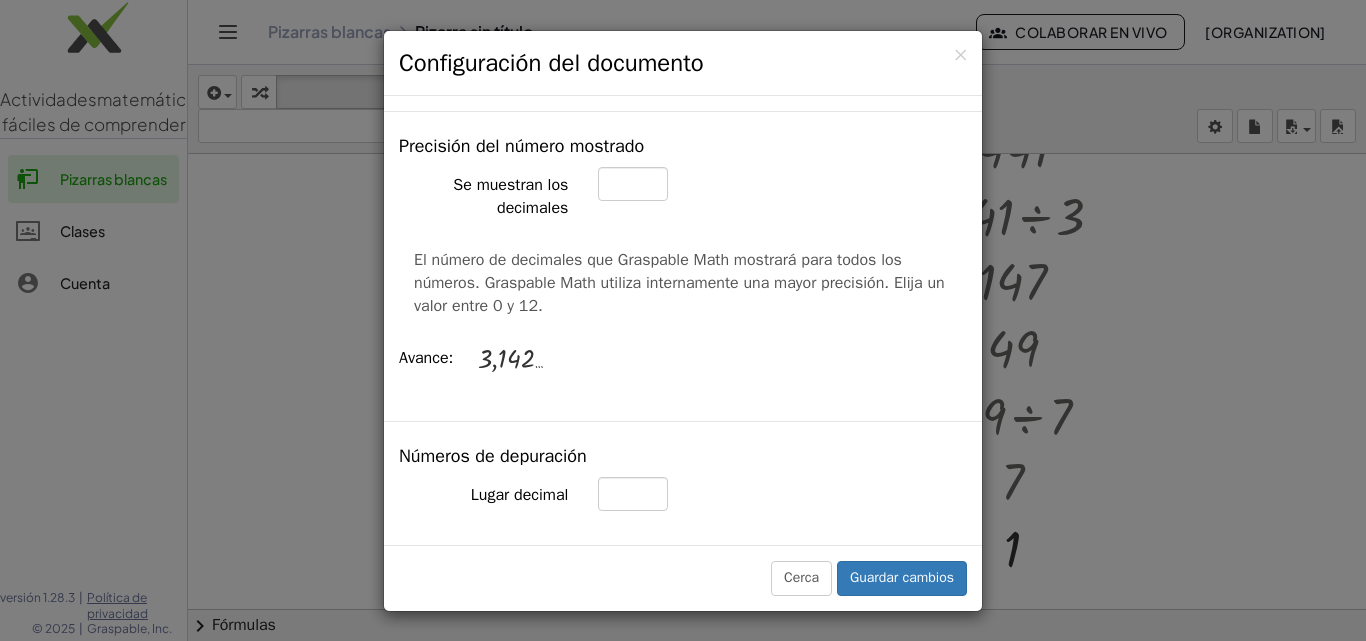 scroll, scrollTop: 900, scrollLeft: 0, axis: vertical 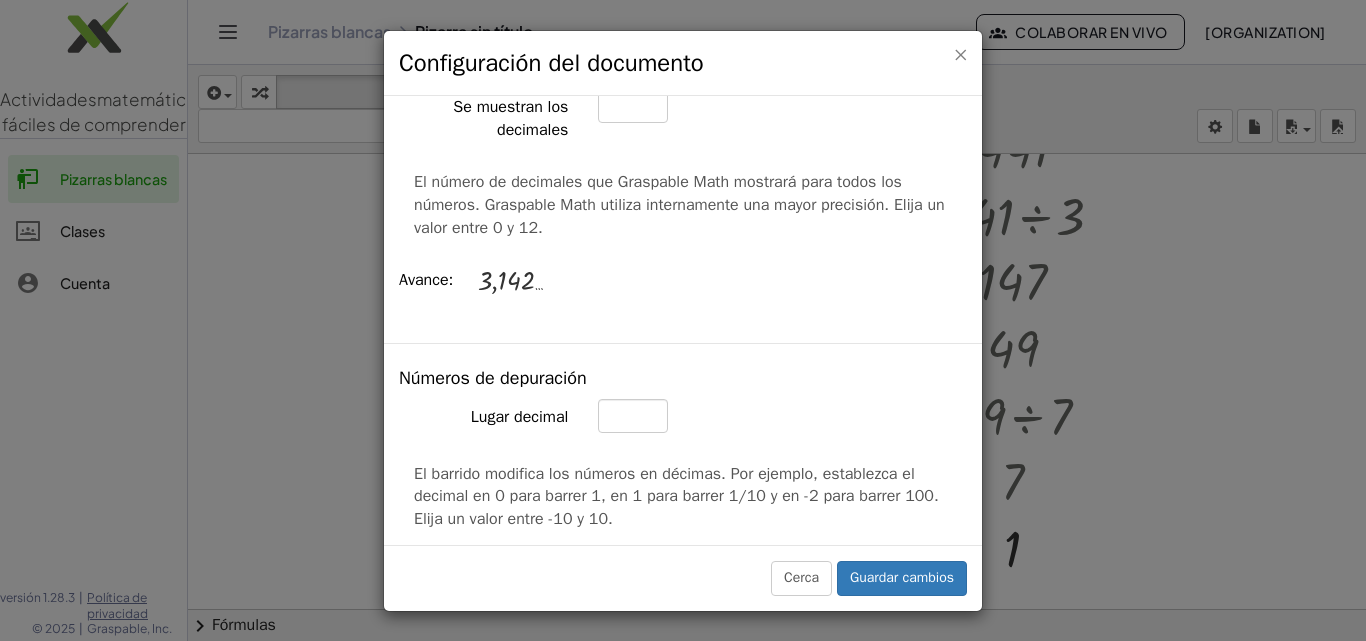 click on "×" at bounding box center (960, 54) 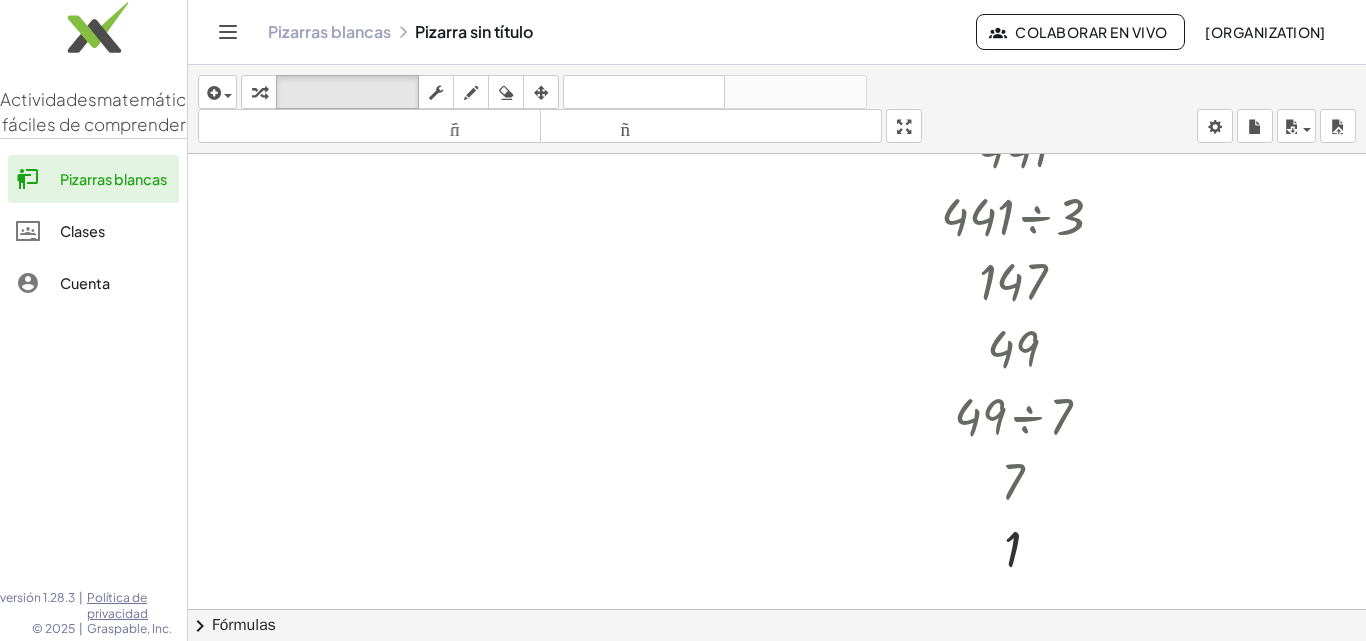 click on "Cuenta" at bounding box center (85, 283) 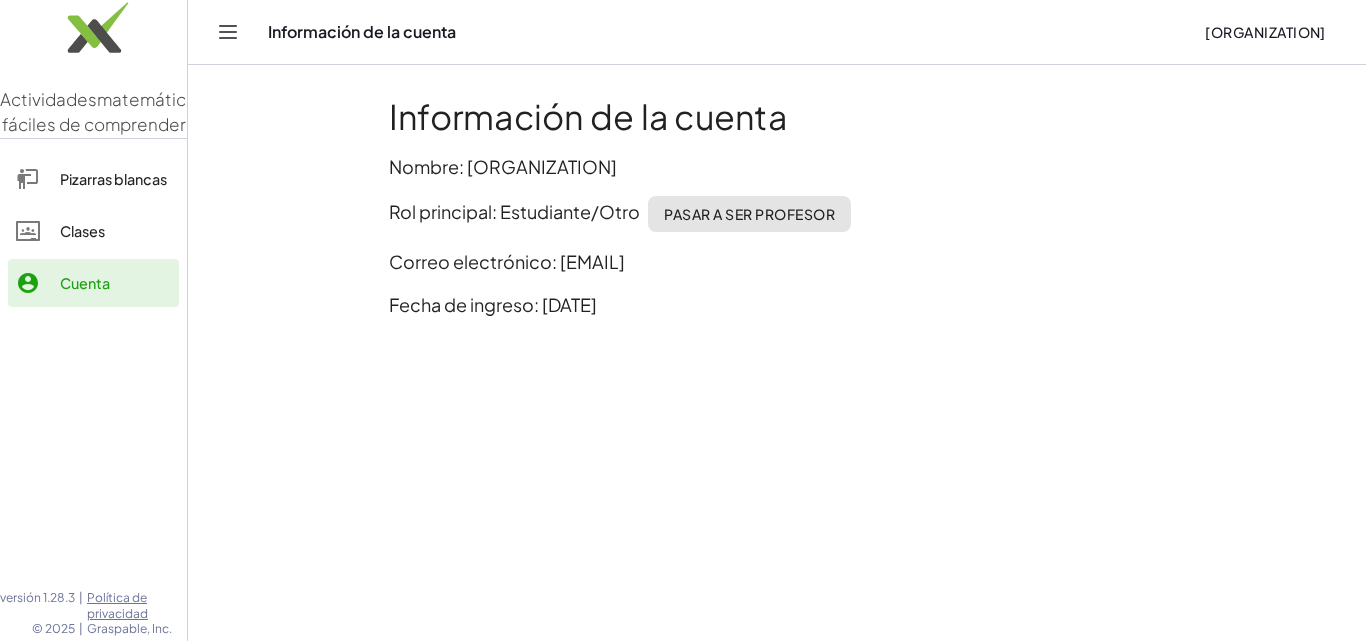 click on "Pasar a ser profesor" at bounding box center [749, 214] 